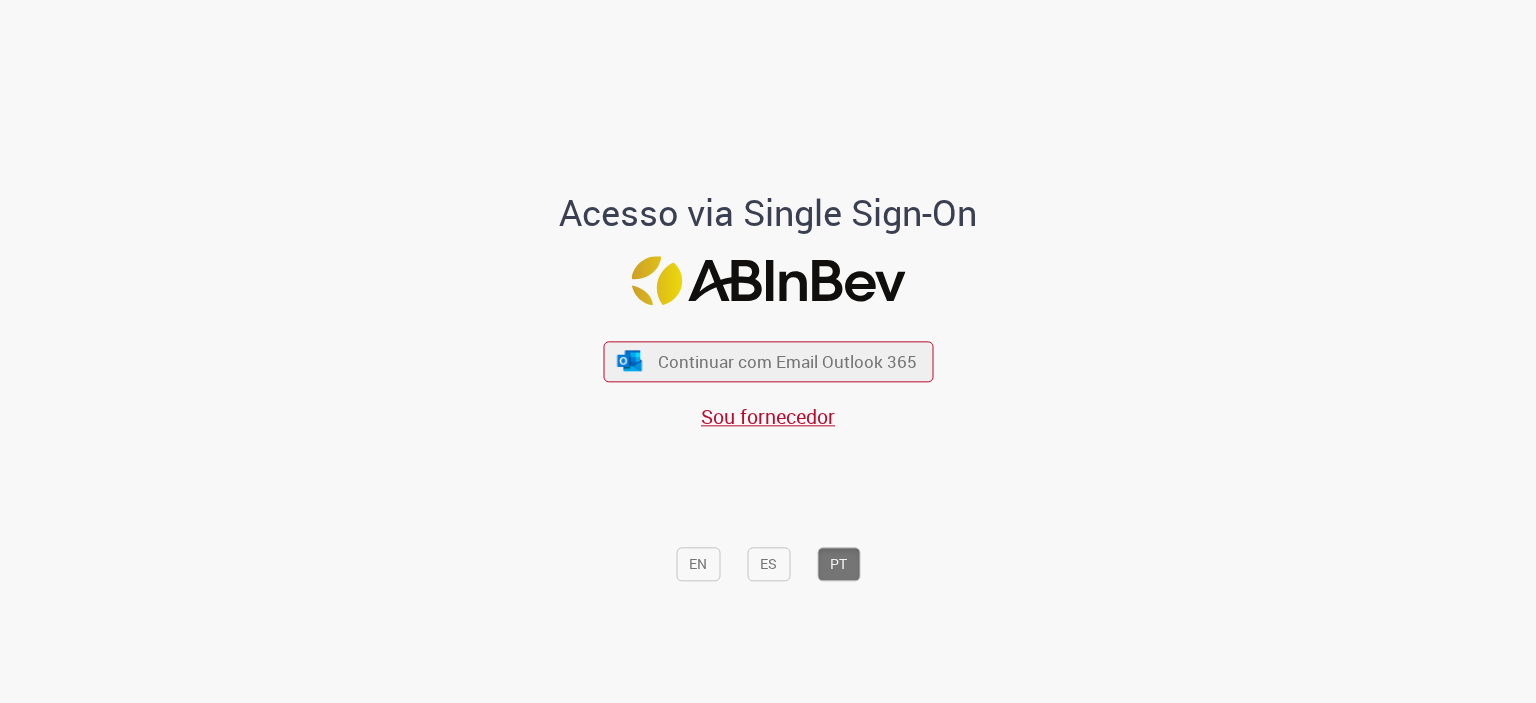 scroll, scrollTop: 0, scrollLeft: 0, axis: both 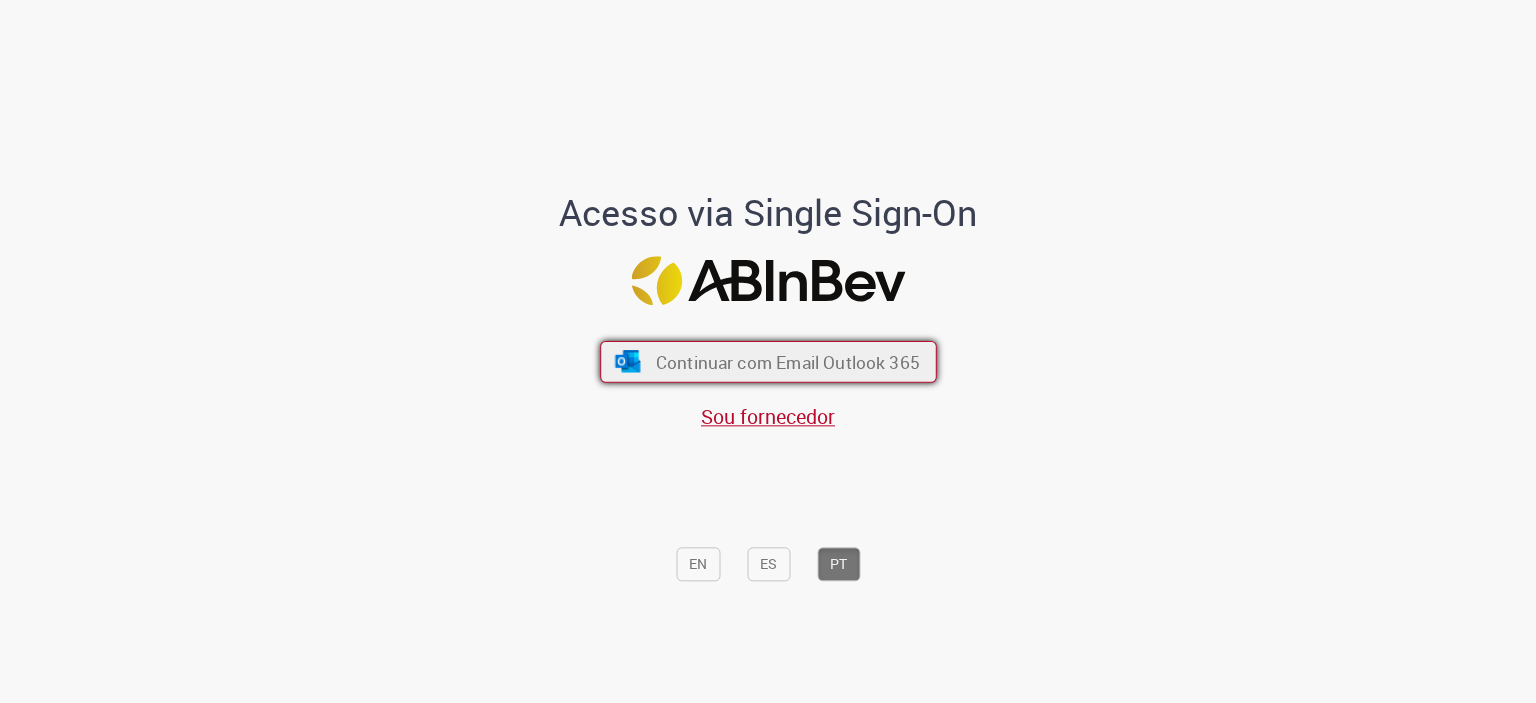 click on "Continuar com Email Outlook 365" at bounding box center [787, 361] 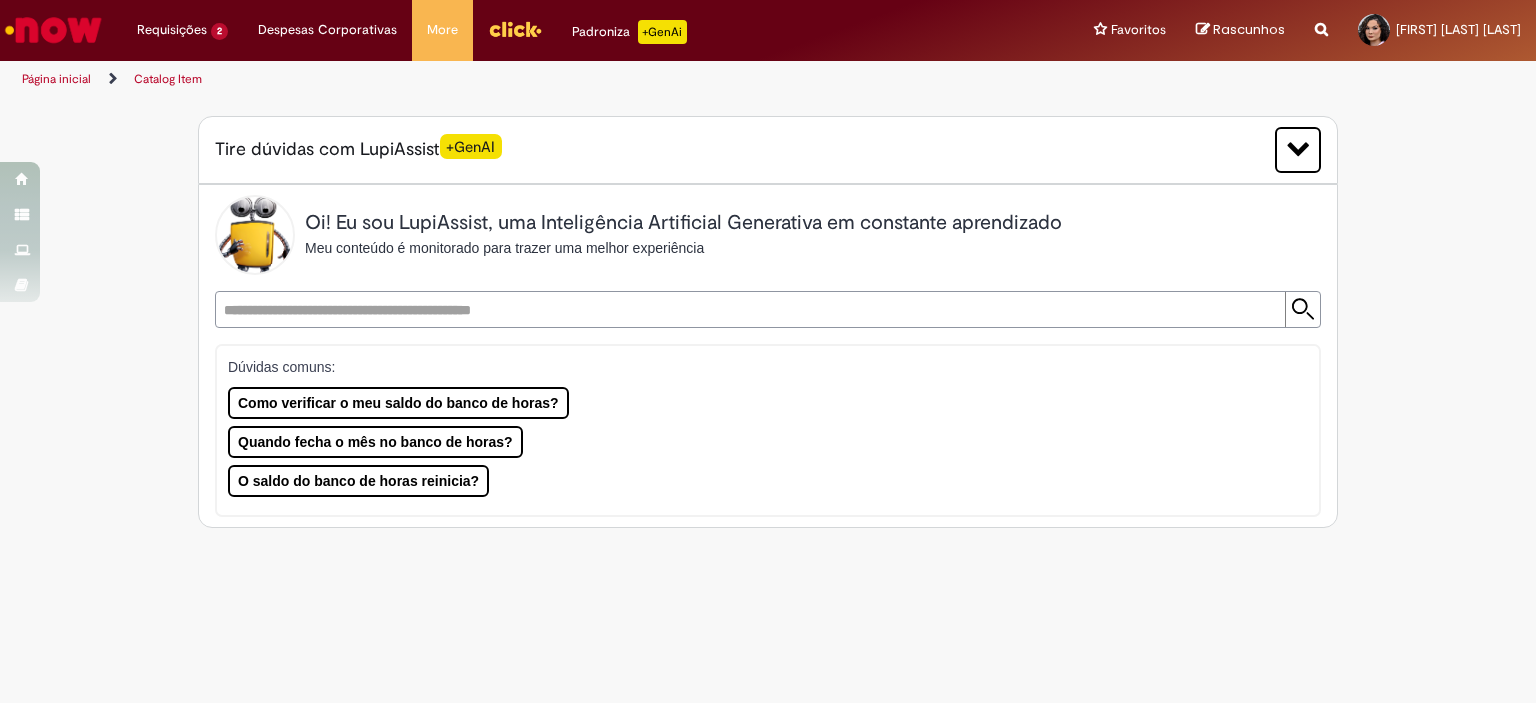scroll, scrollTop: 0, scrollLeft: 0, axis: both 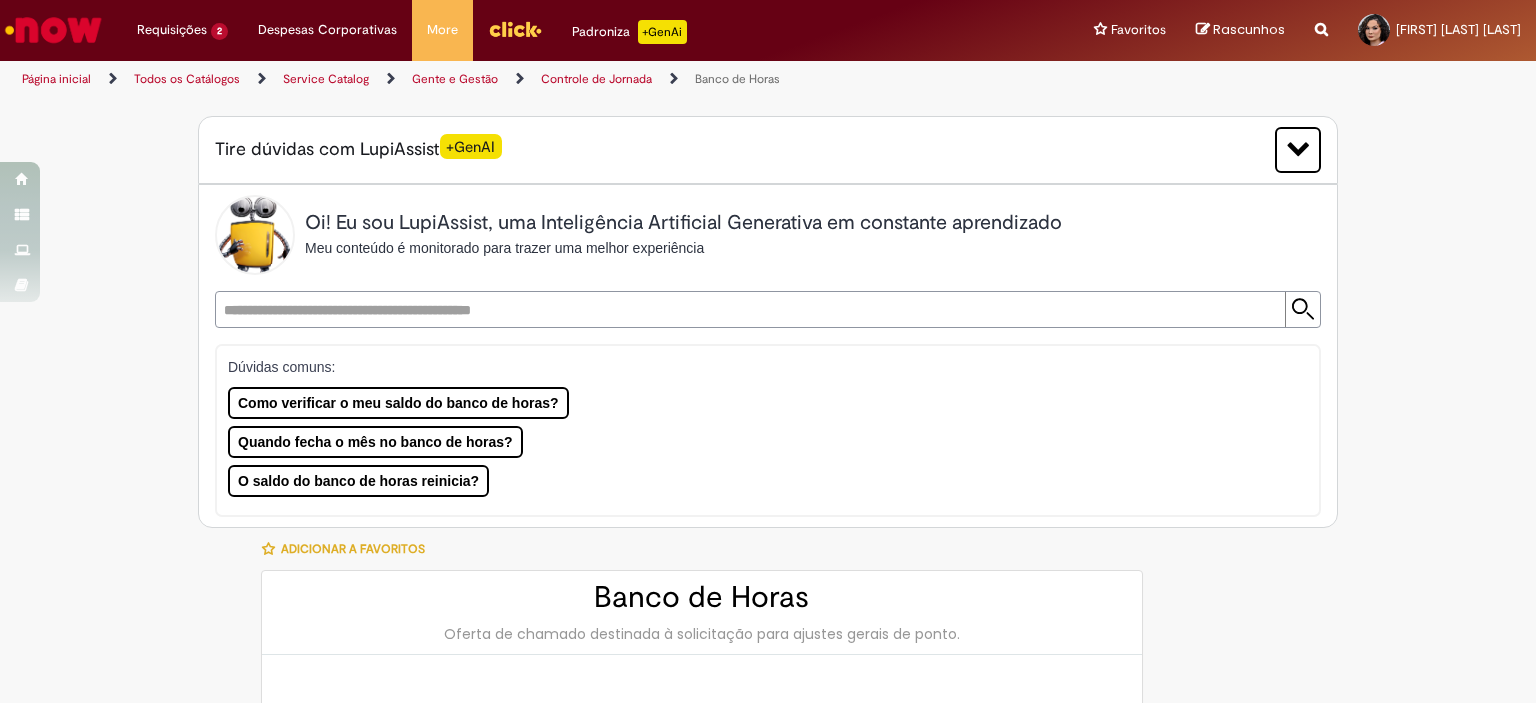 type on "********" 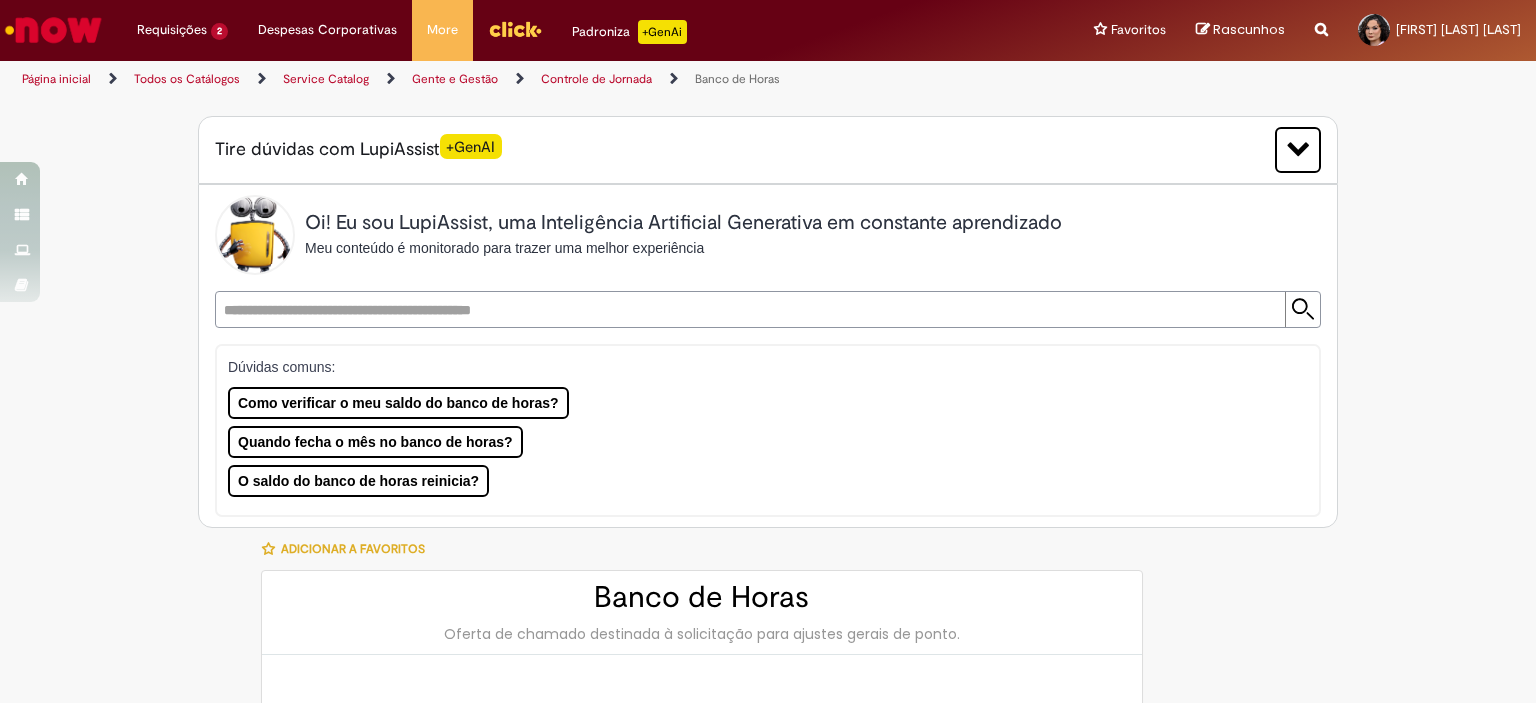 type on "**********" 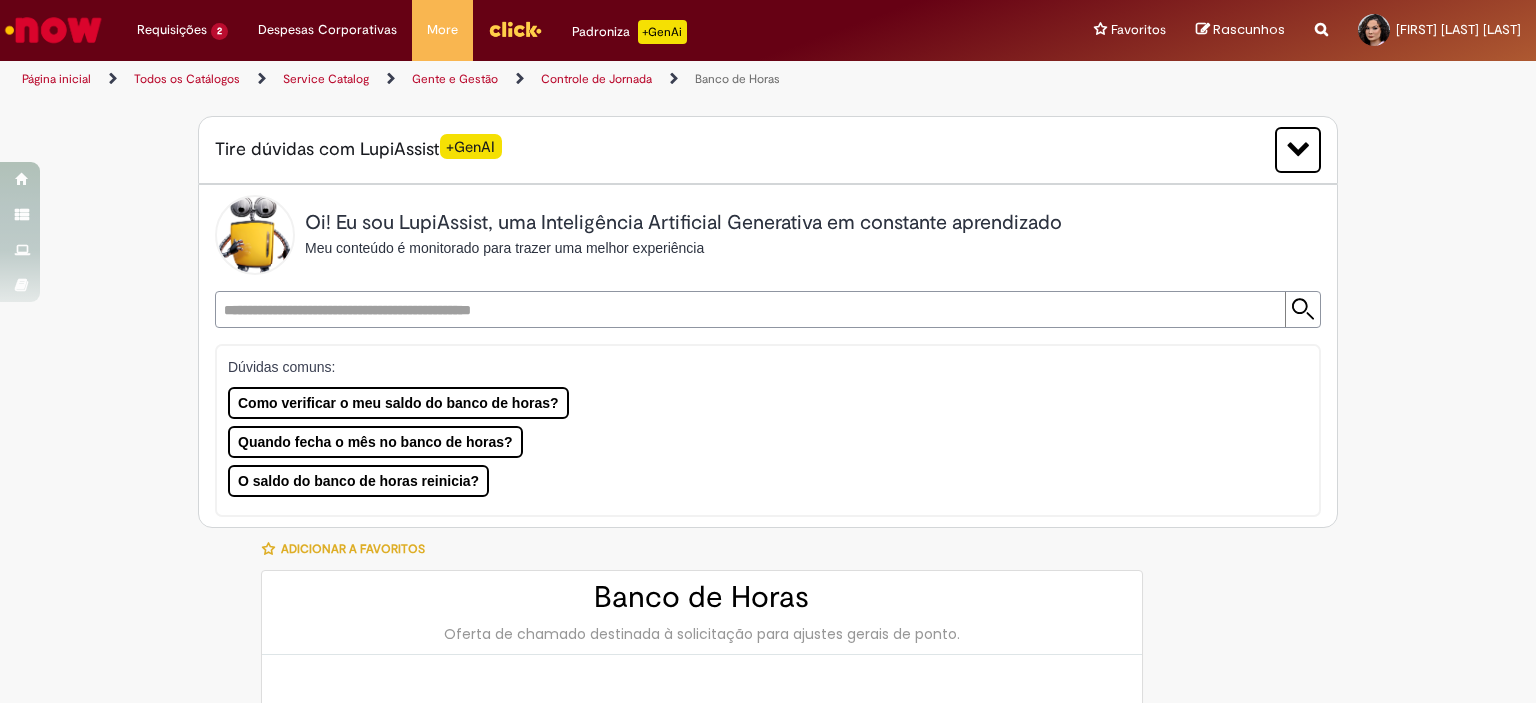 type on "**********" 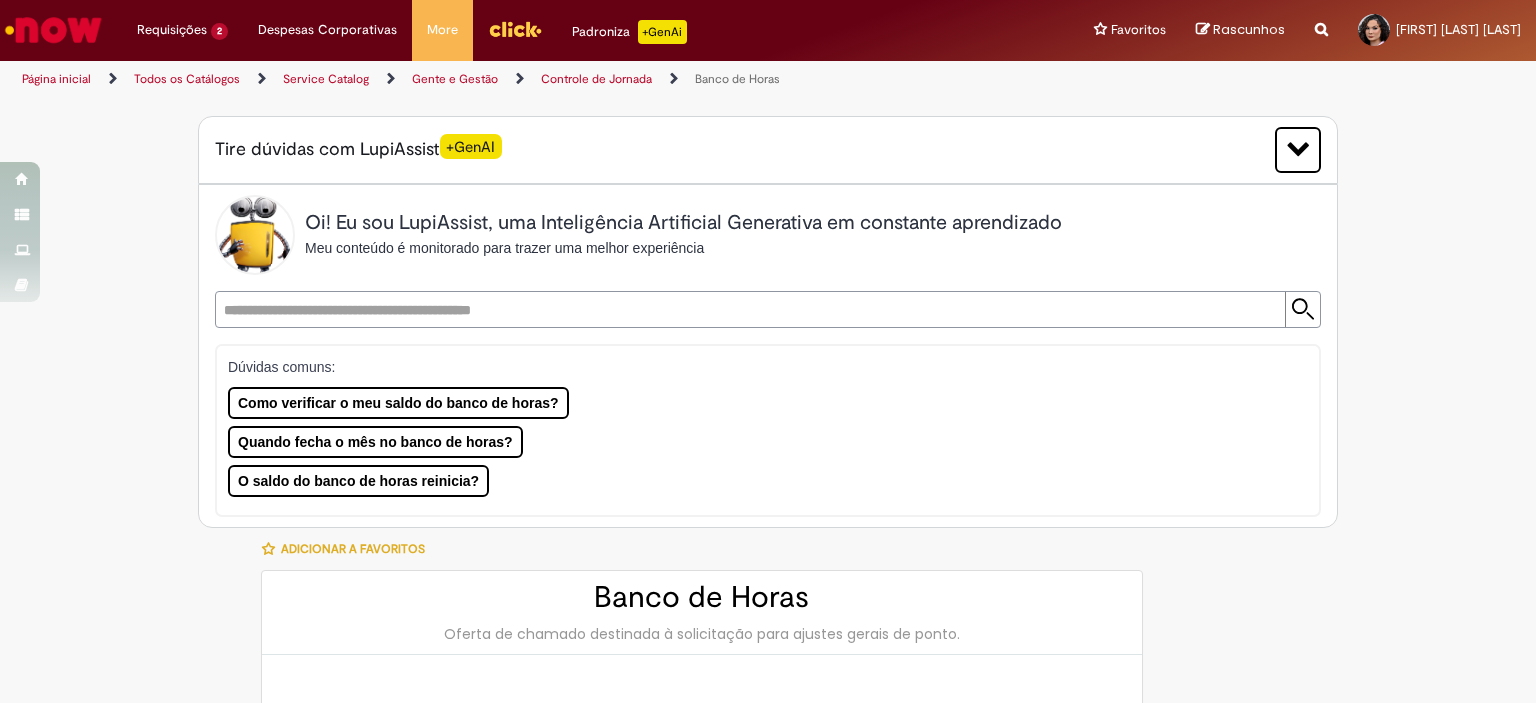 type on "**********" 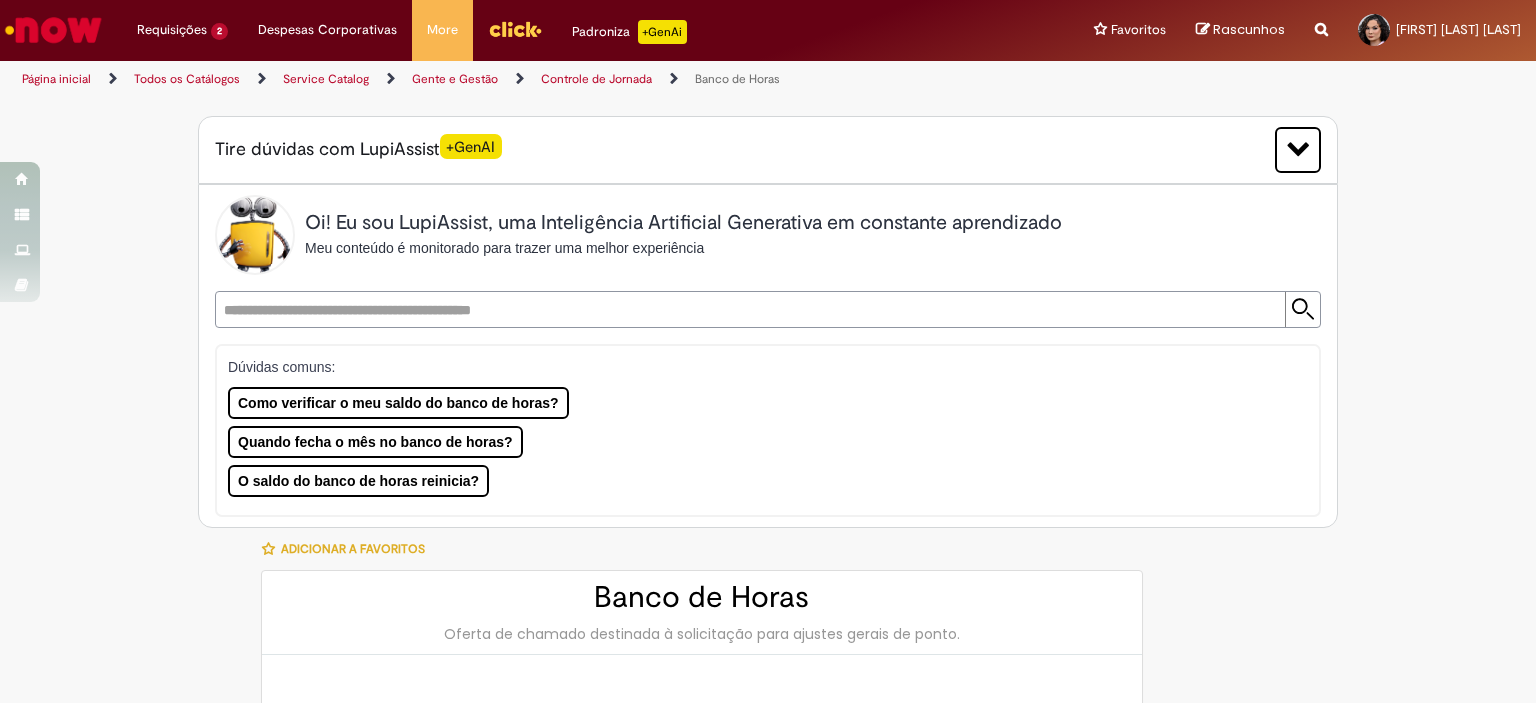 type on "**********" 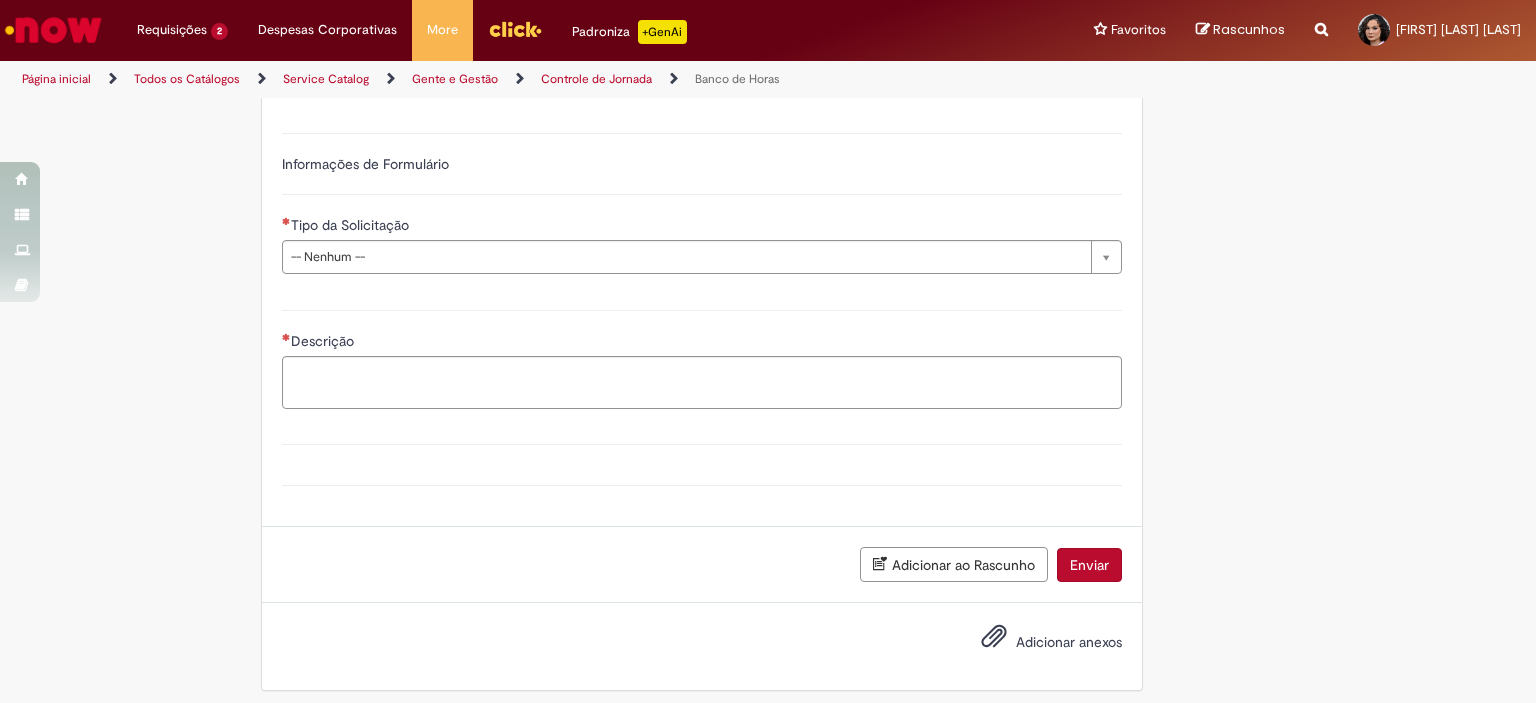 scroll, scrollTop: 962, scrollLeft: 0, axis: vertical 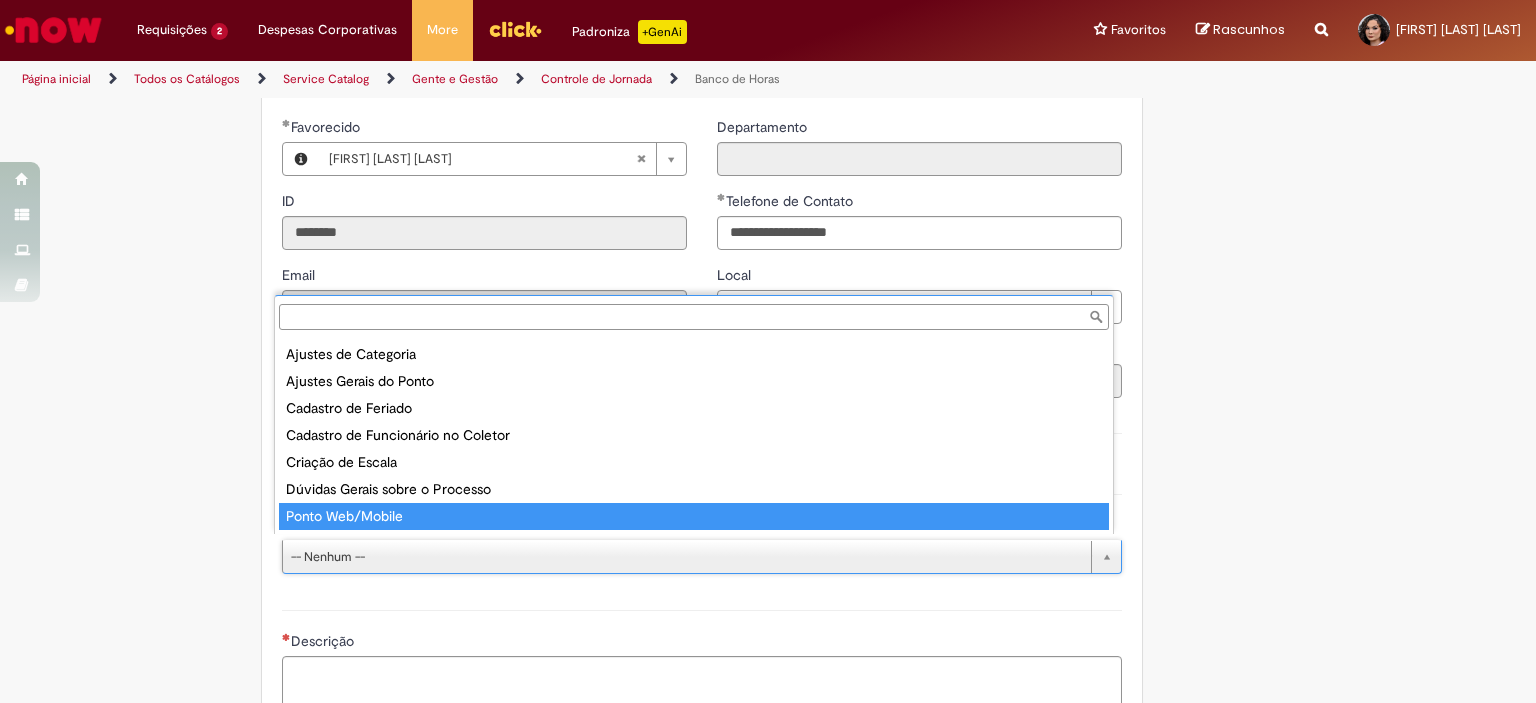 type on "**********" 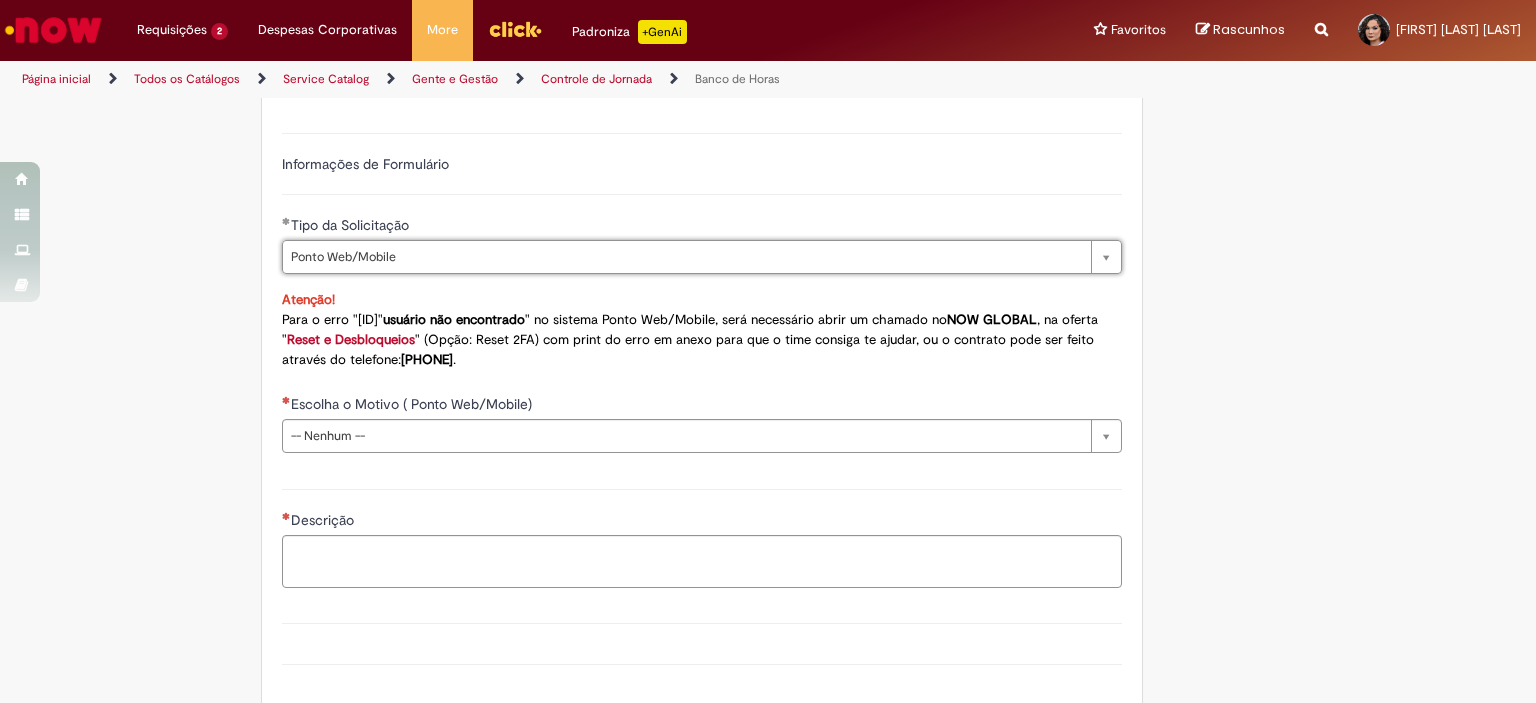 scroll, scrollTop: 1362, scrollLeft: 0, axis: vertical 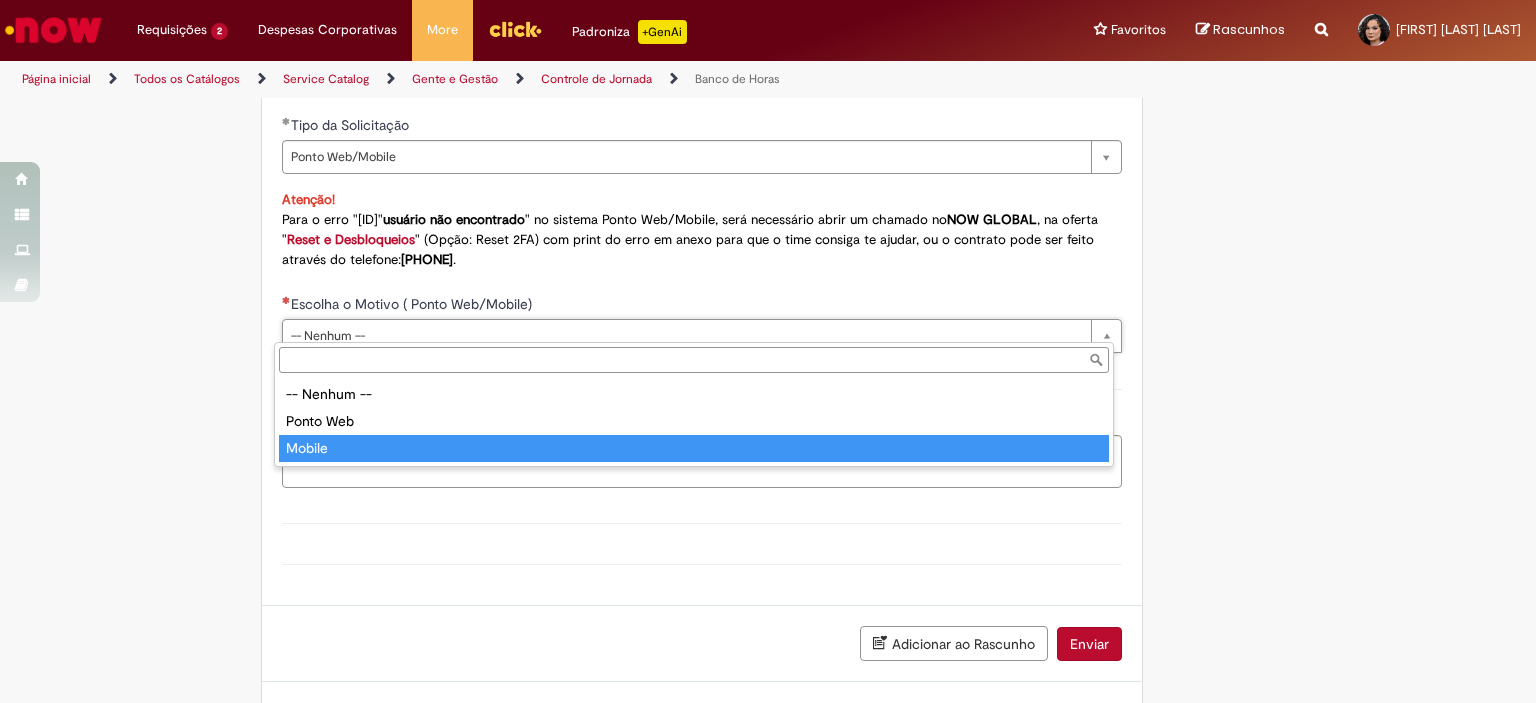 type on "******" 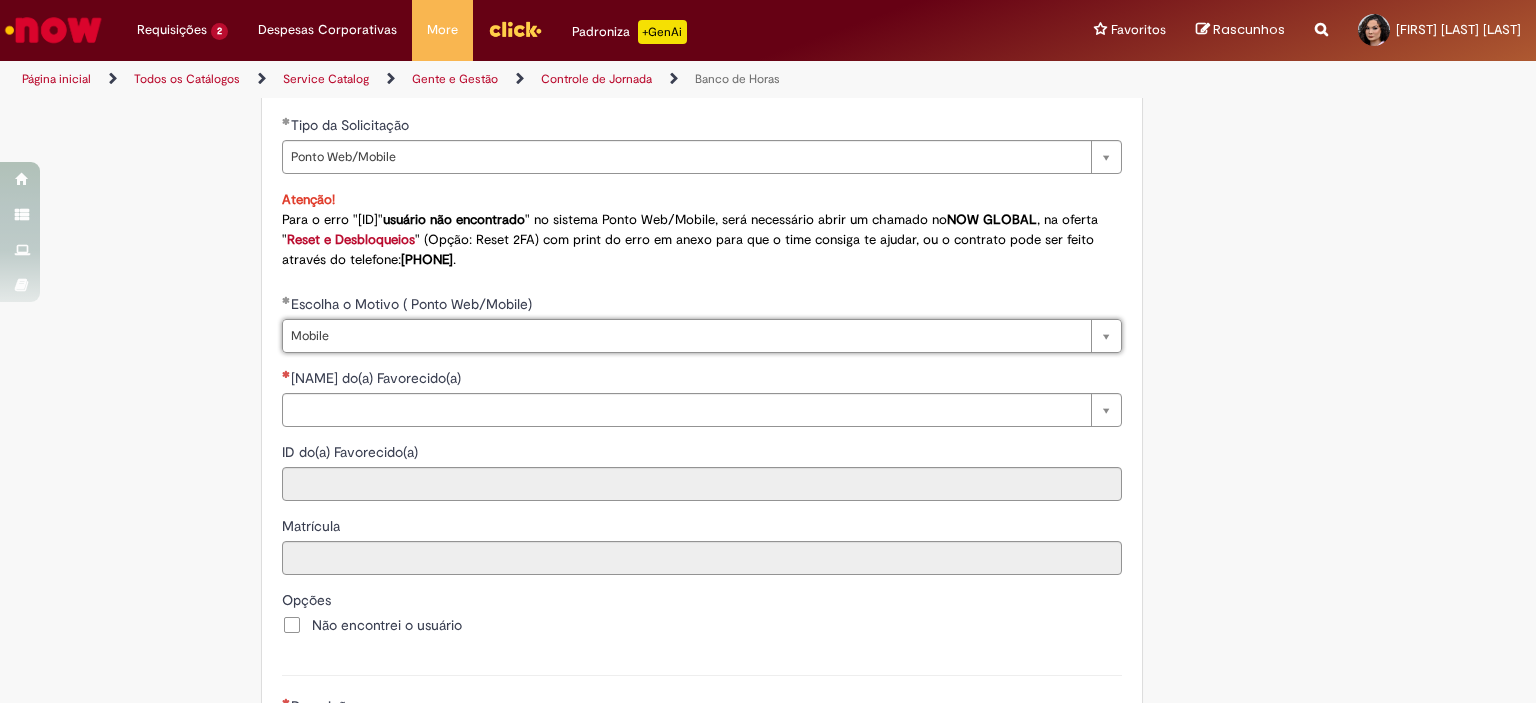 scroll, scrollTop: 1462, scrollLeft: 0, axis: vertical 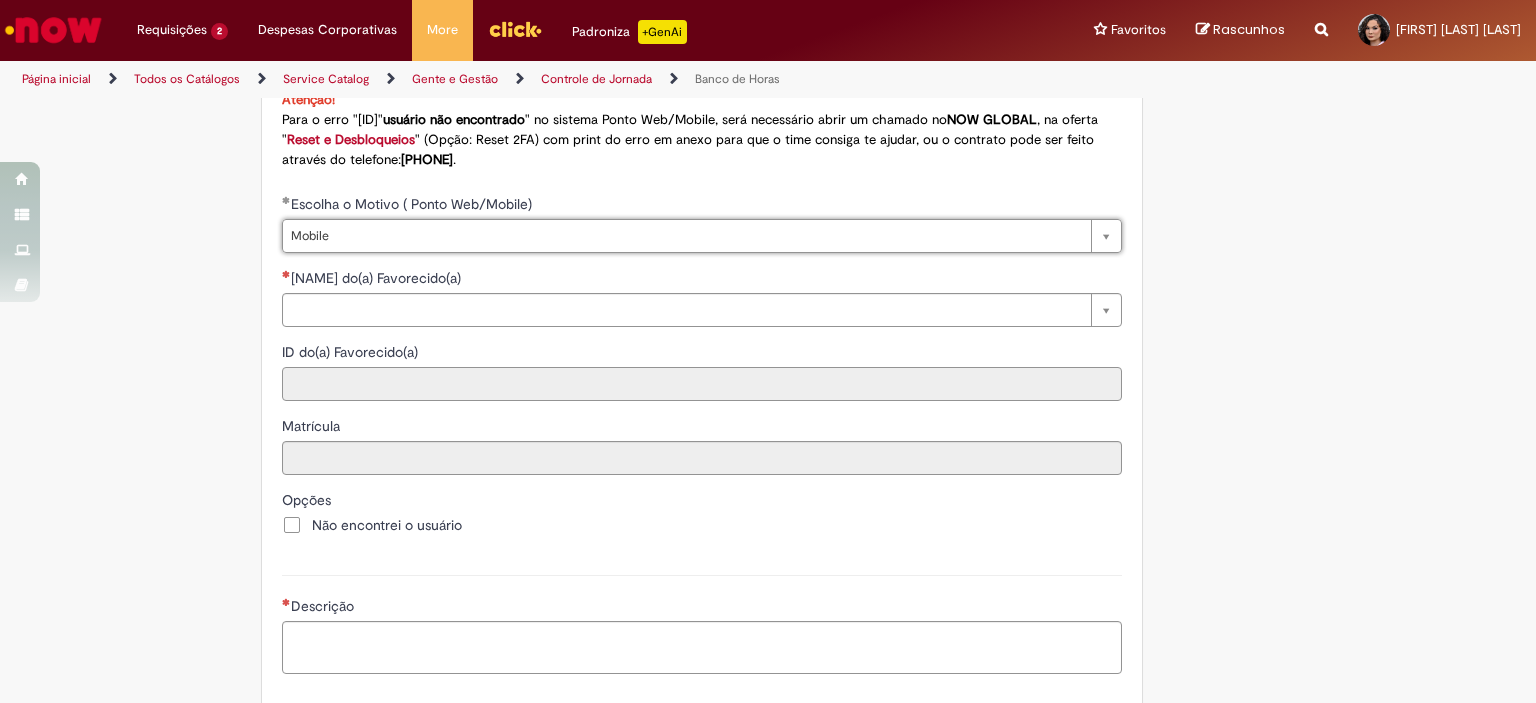click on "ID do(a) Favorecido(a)" at bounding box center (702, 384) 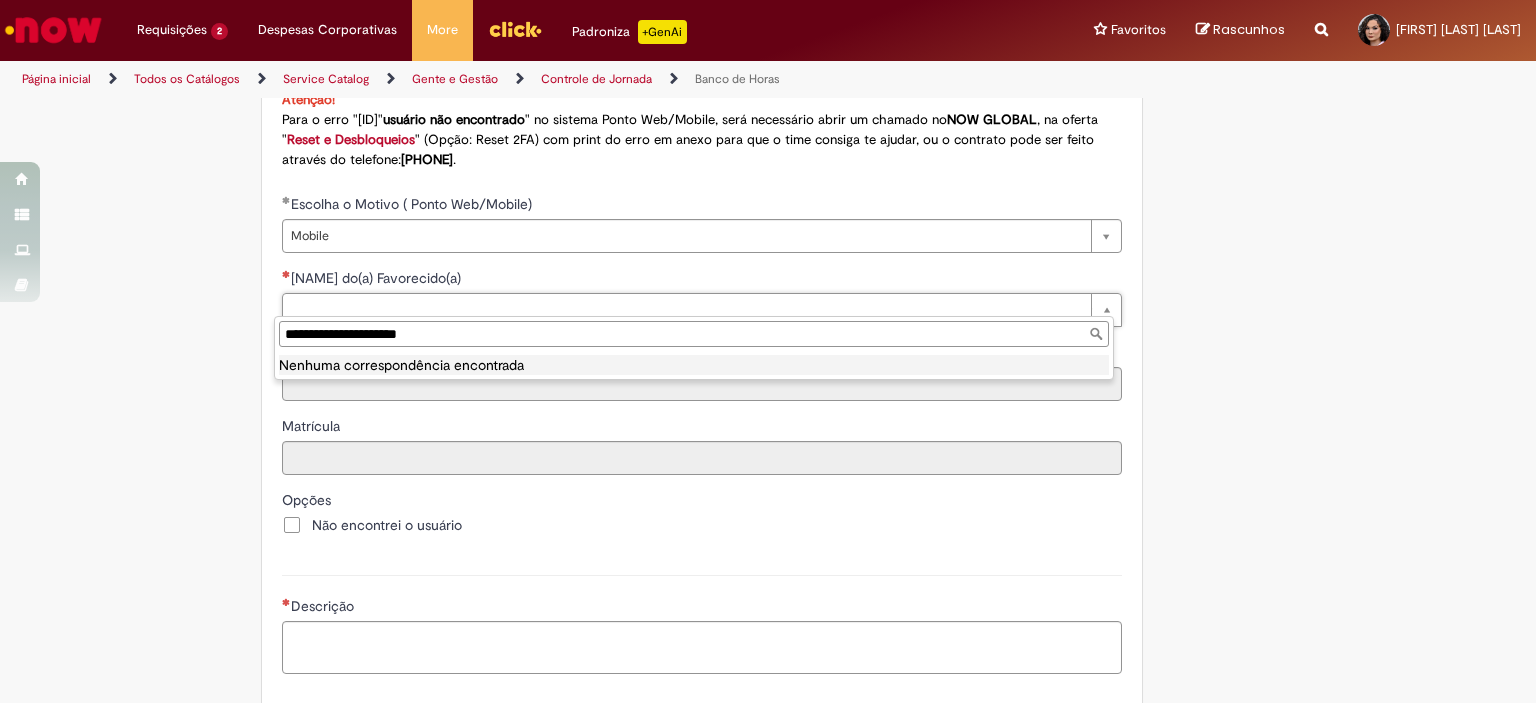 click on "**********" at bounding box center [694, 334] 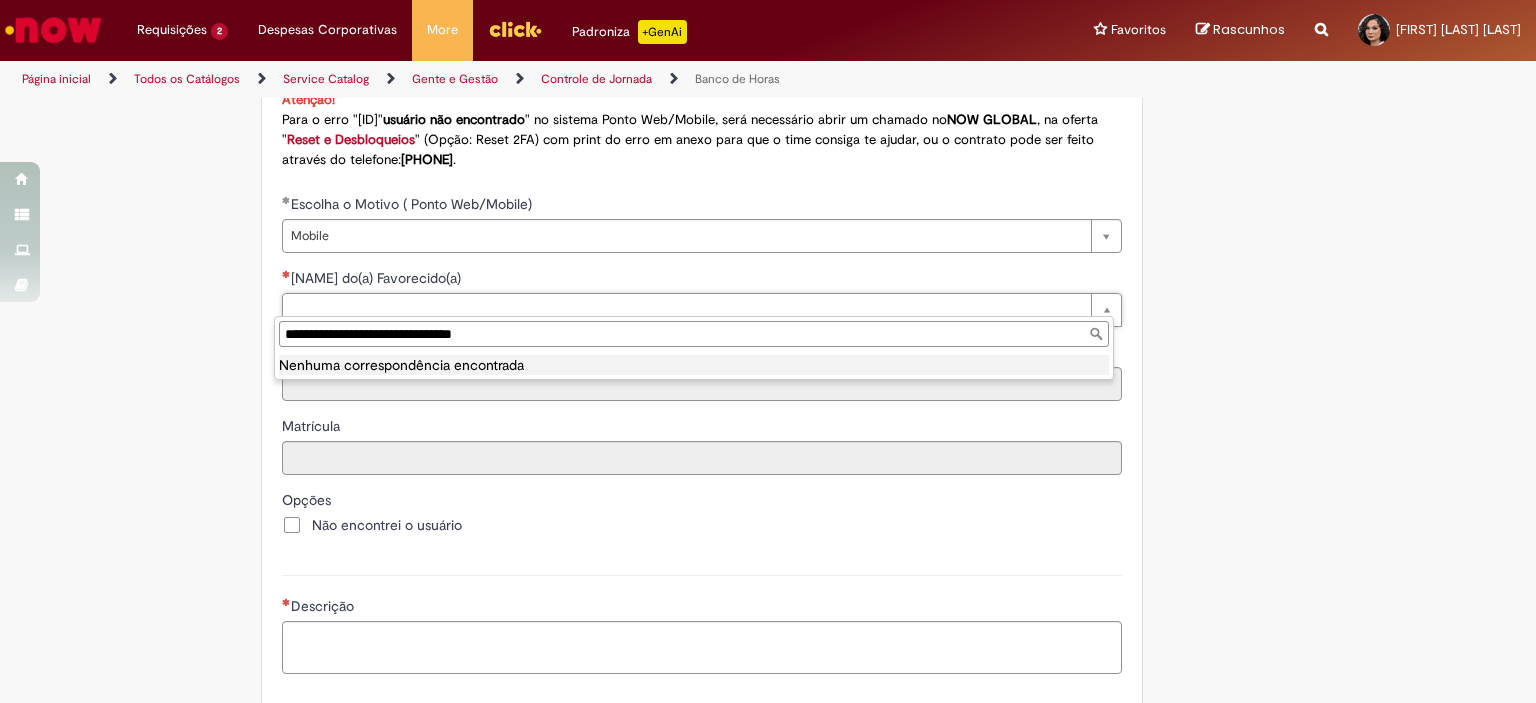 click on "**********" at bounding box center [694, 334] 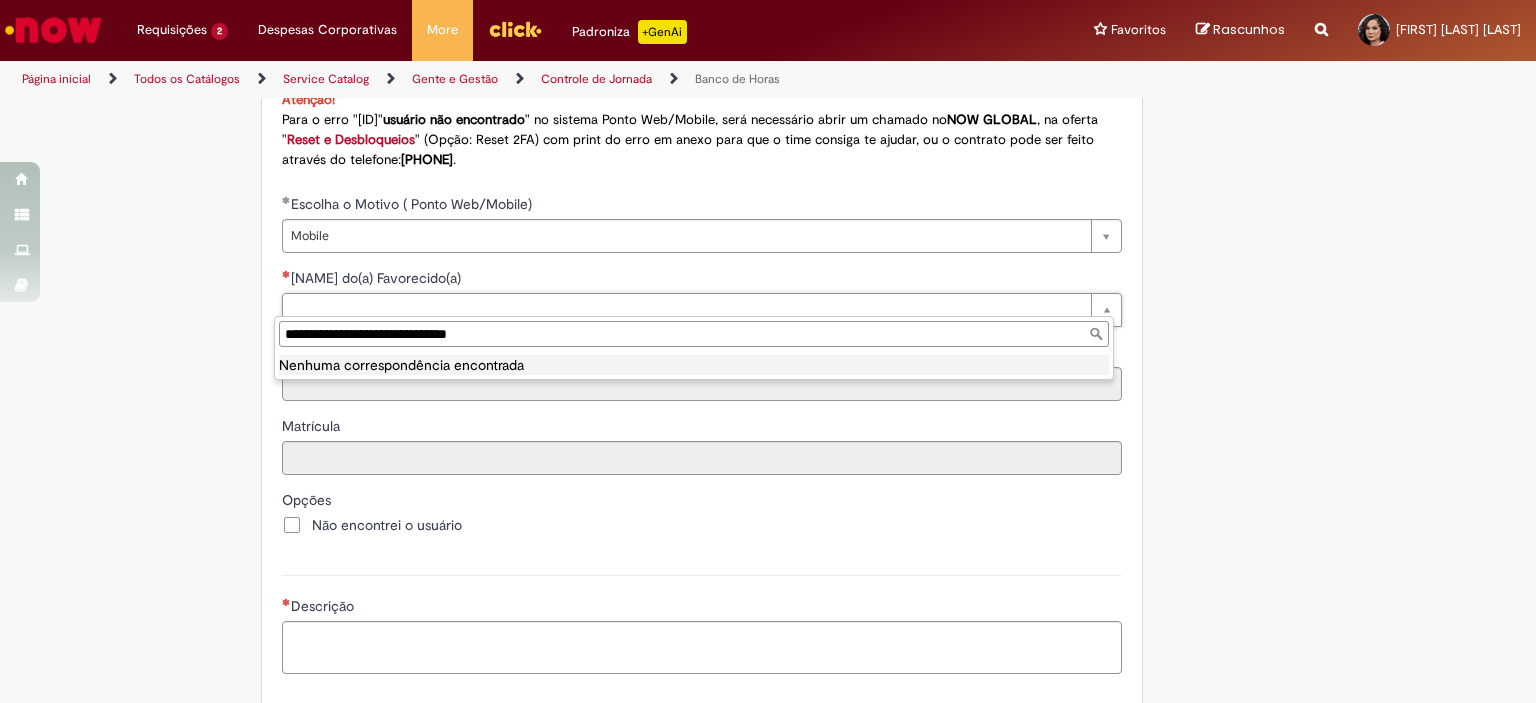 drag, startPoint x: 503, startPoint y: 337, endPoint x: 206, endPoint y: 350, distance: 297.28436 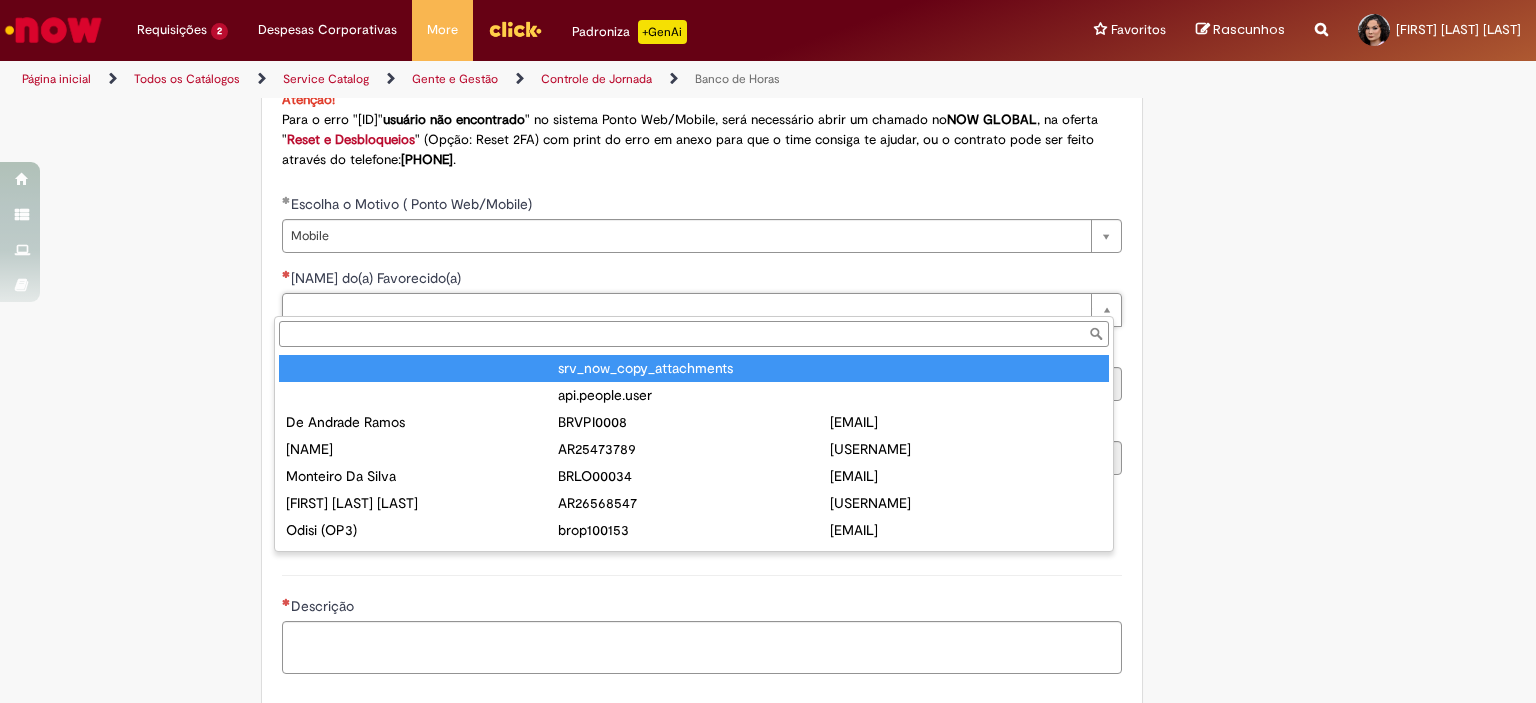 paste on "**********" 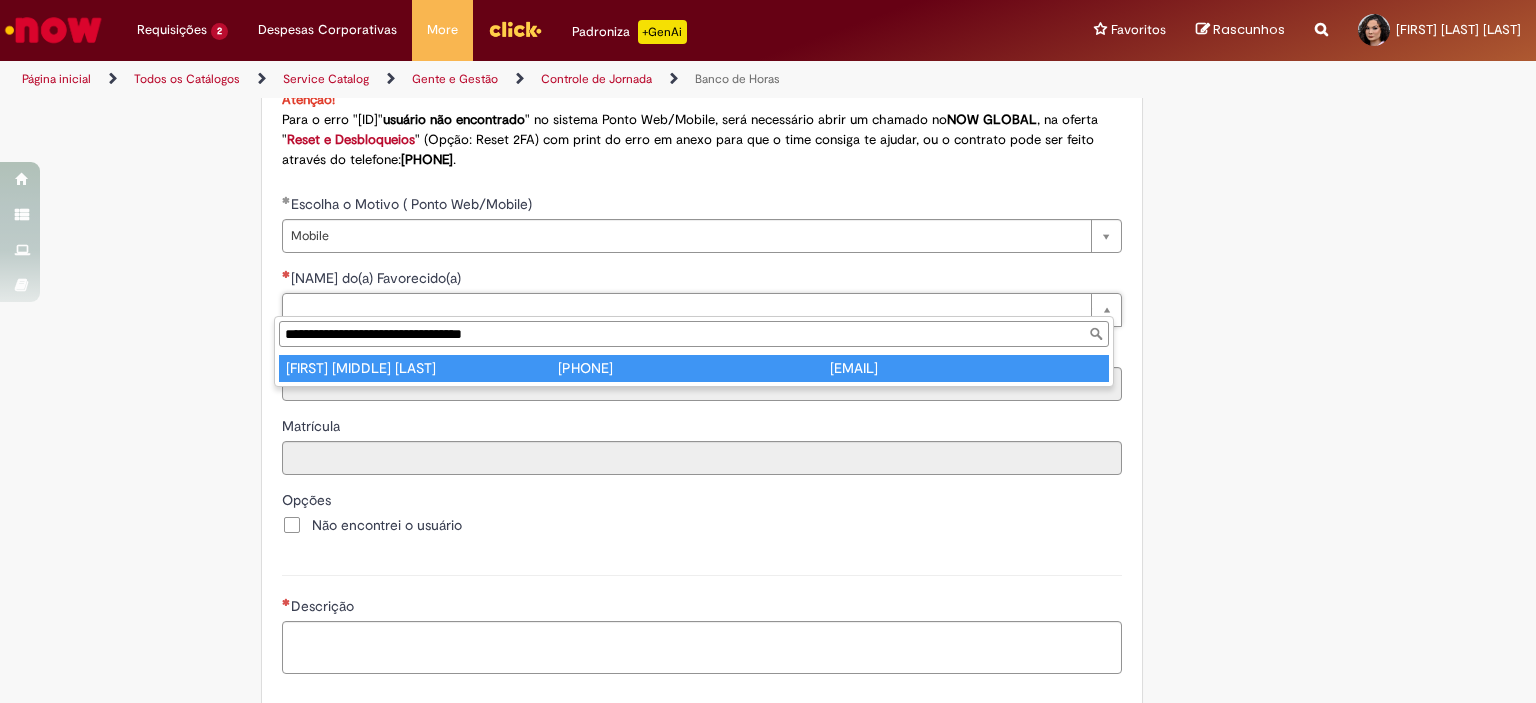 type on "**********" 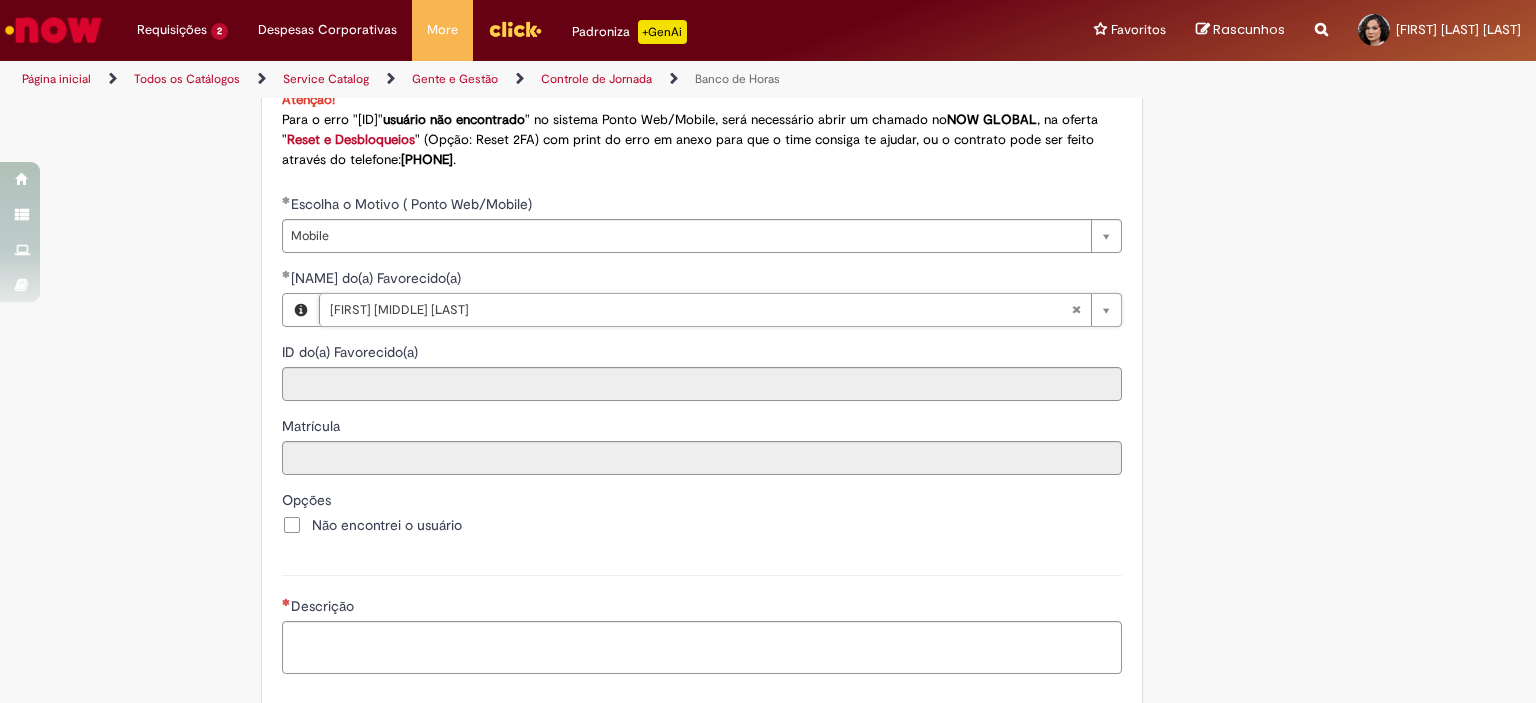 type on "********" 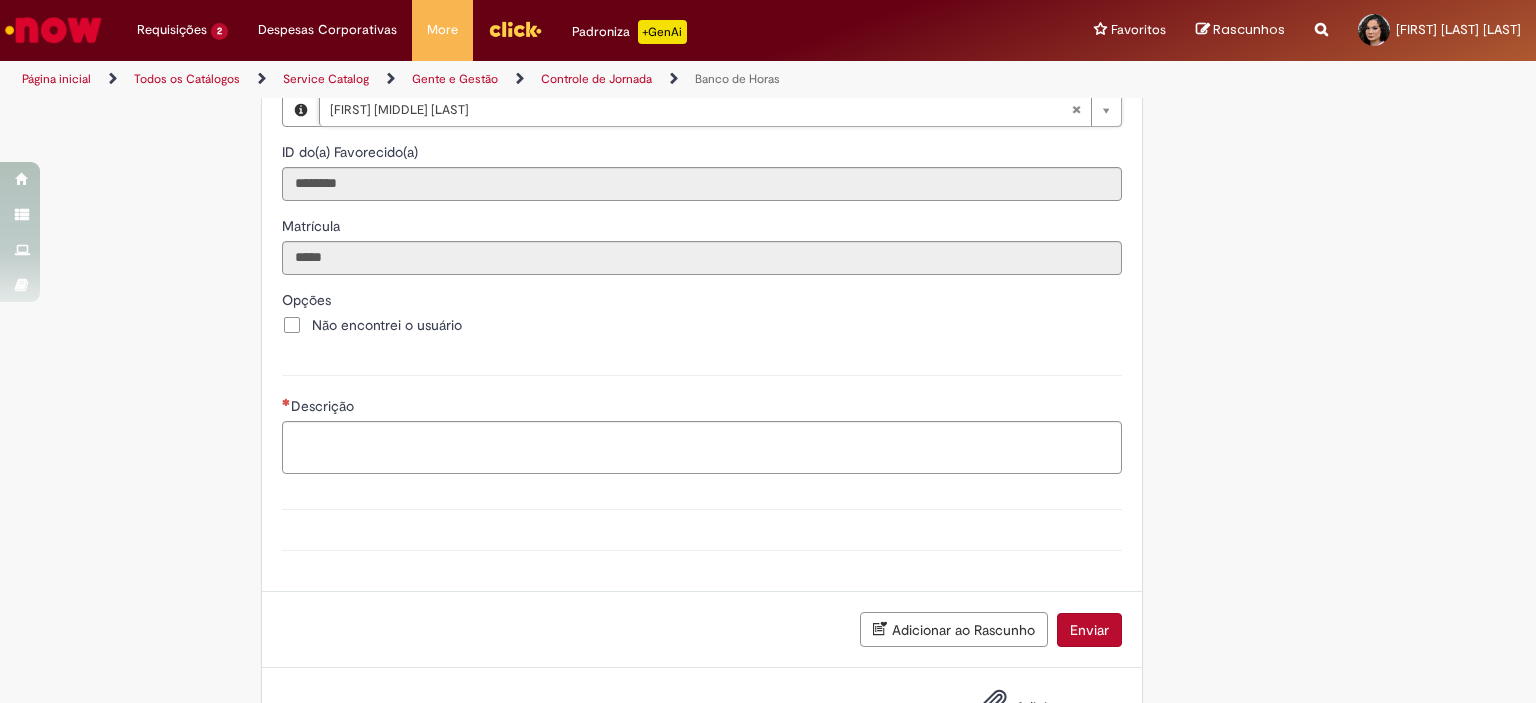 scroll, scrollTop: 1727, scrollLeft: 0, axis: vertical 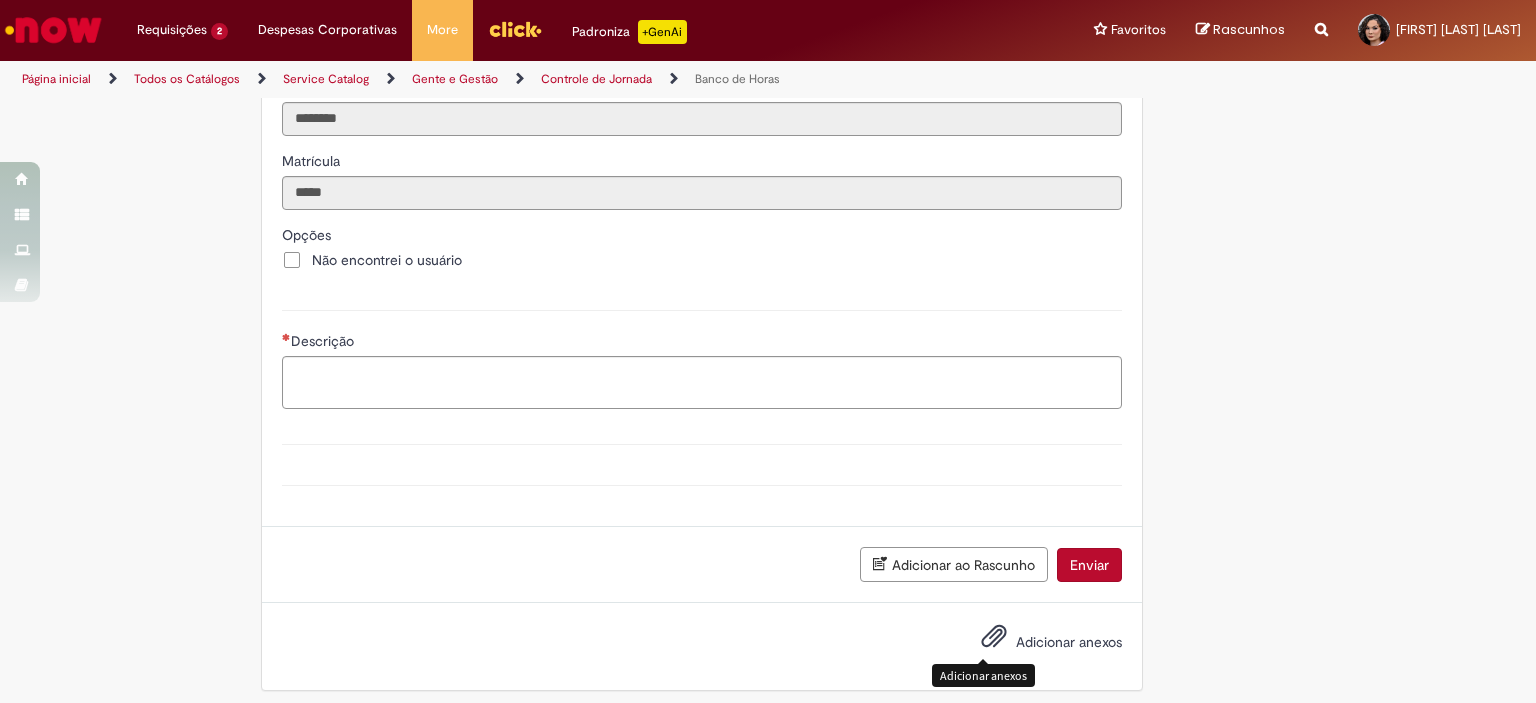 click at bounding box center [994, 637] 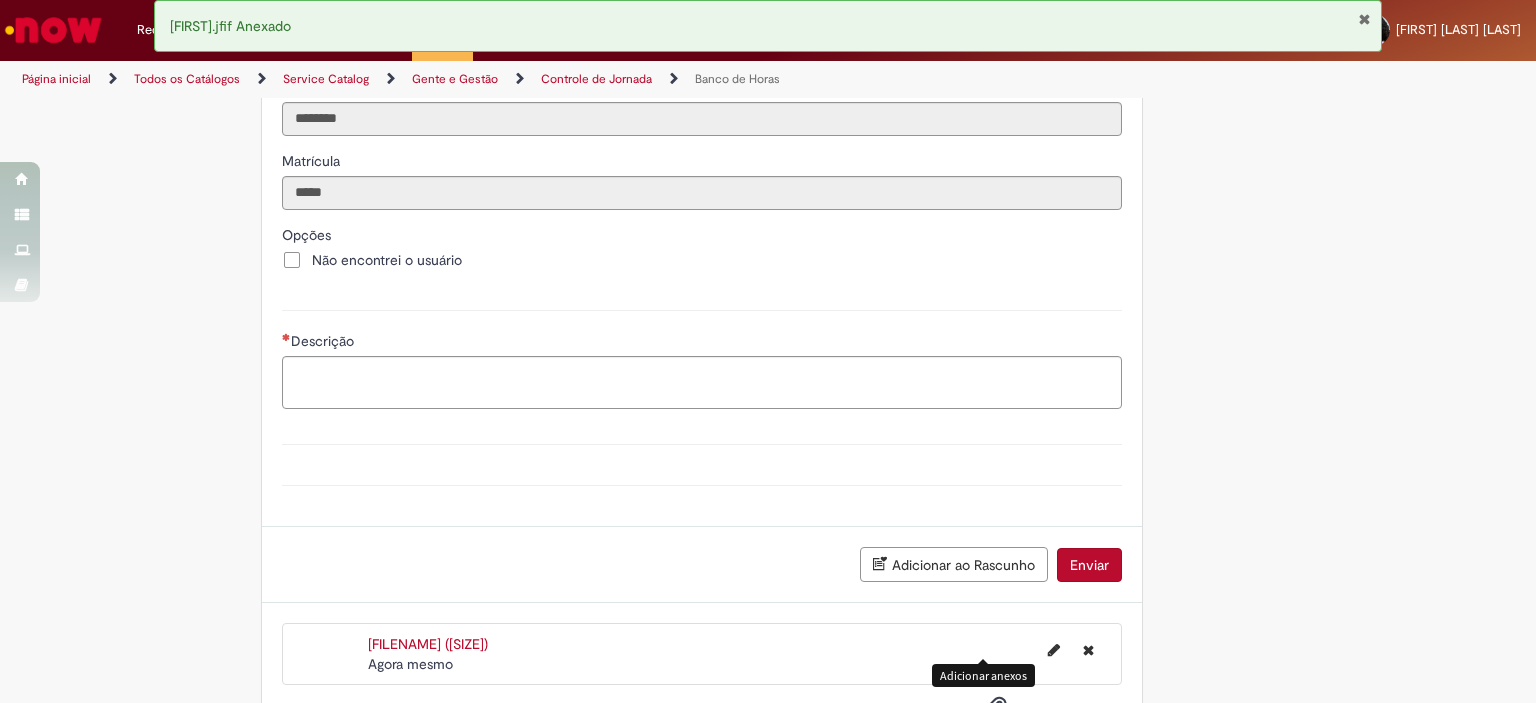 scroll, scrollTop: 1845, scrollLeft: 0, axis: vertical 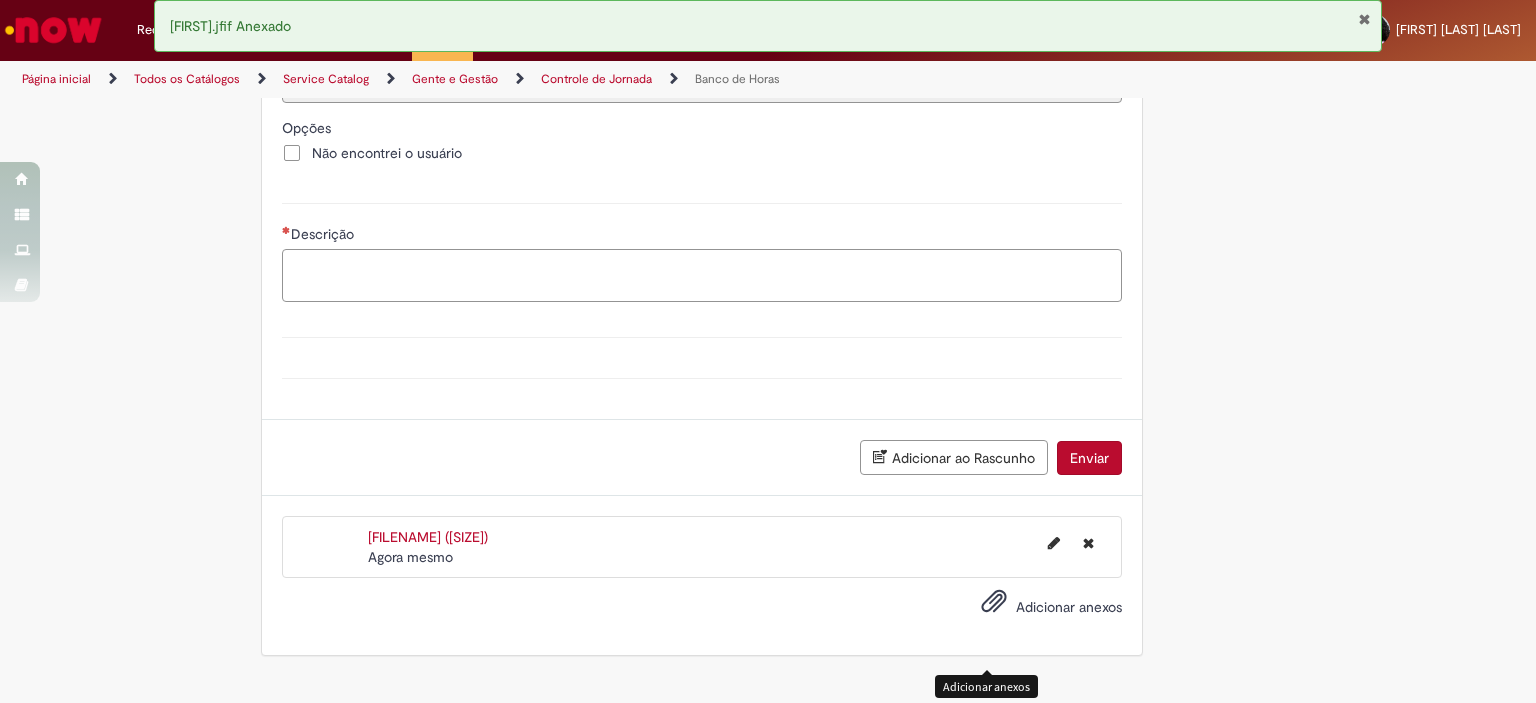 click on "Descrição" at bounding box center [702, 276] 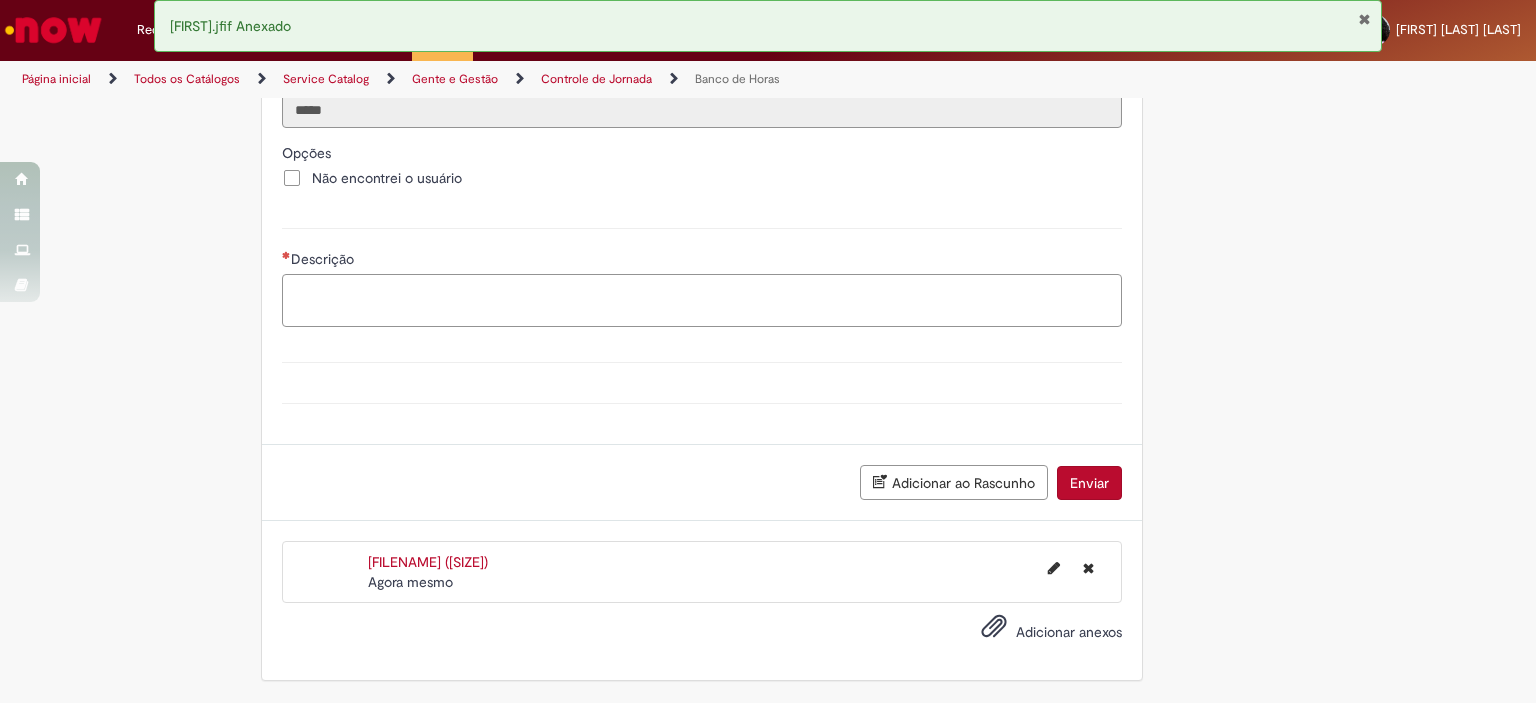 paste on "**********" 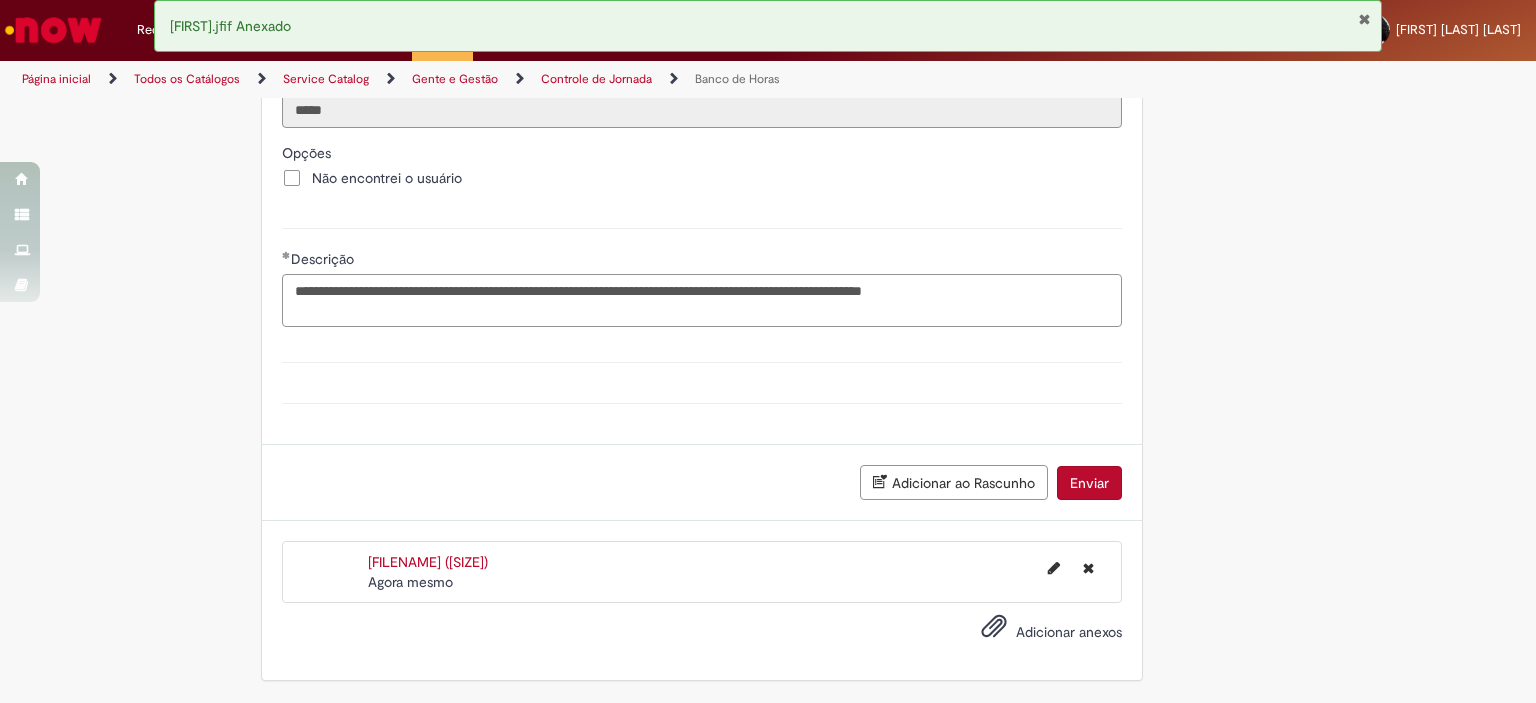 drag, startPoint x: 325, startPoint y: 247, endPoint x: 277, endPoint y: 251, distance: 48.166378 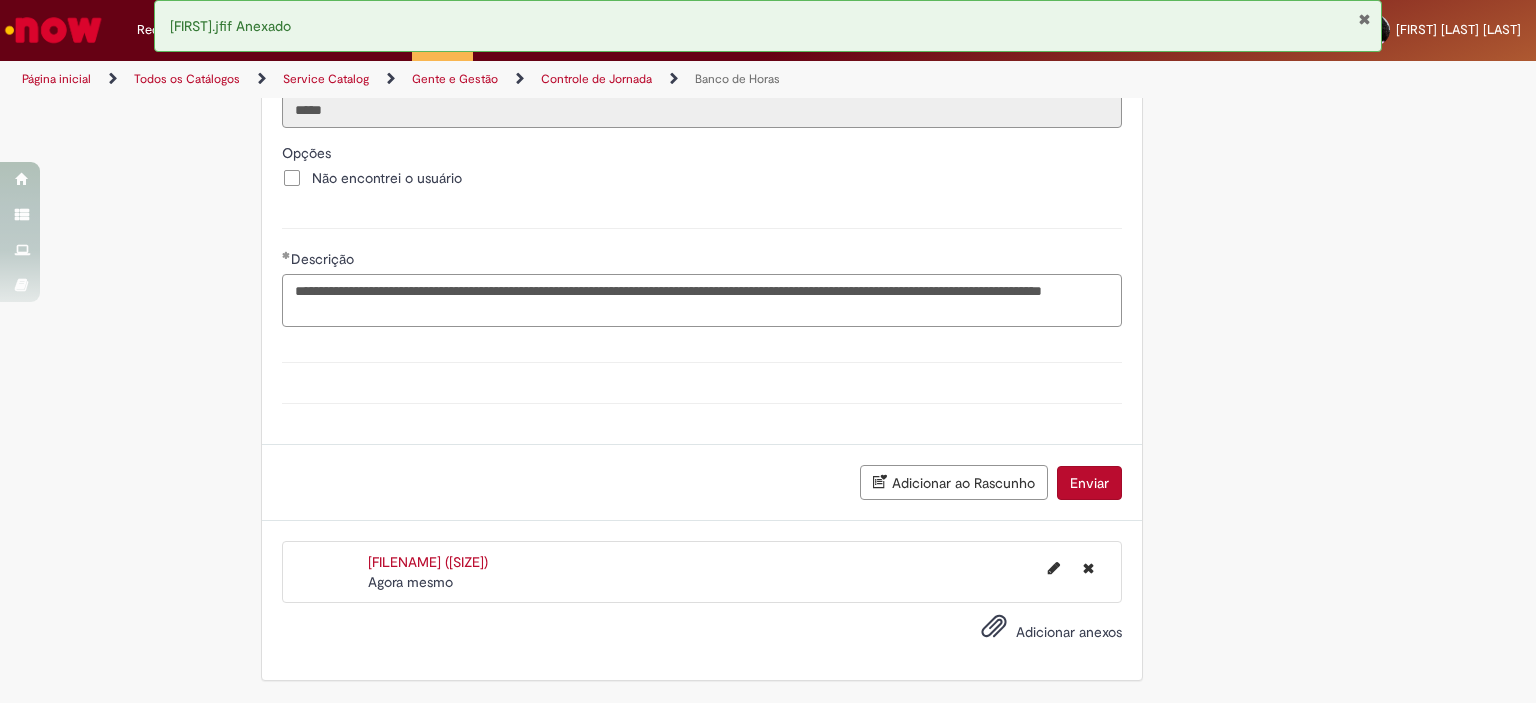 drag, startPoint x: 638, startPoint y: 247, endPoint x: 563, endPoint y: 252, distance: 75.16648 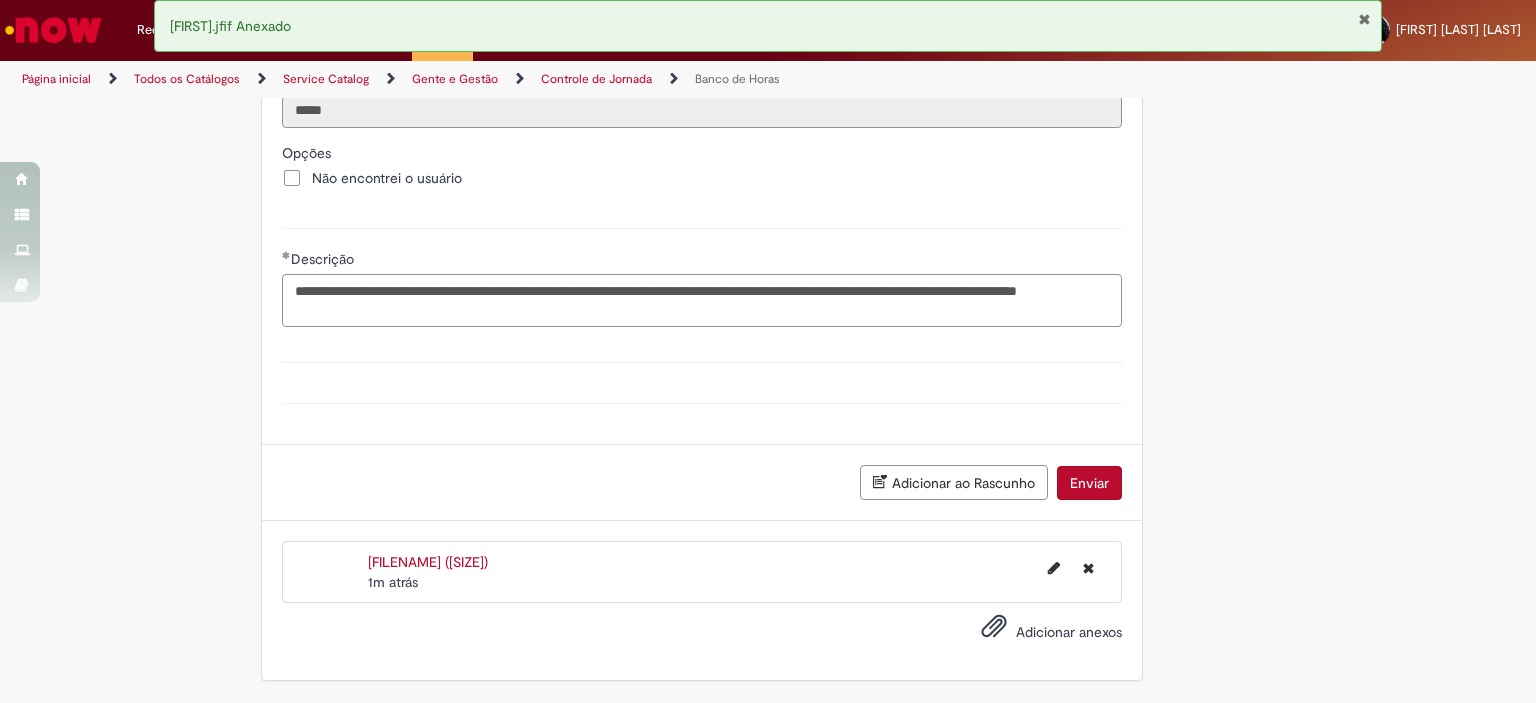 click on "**********" at bounding box center [702, 301] 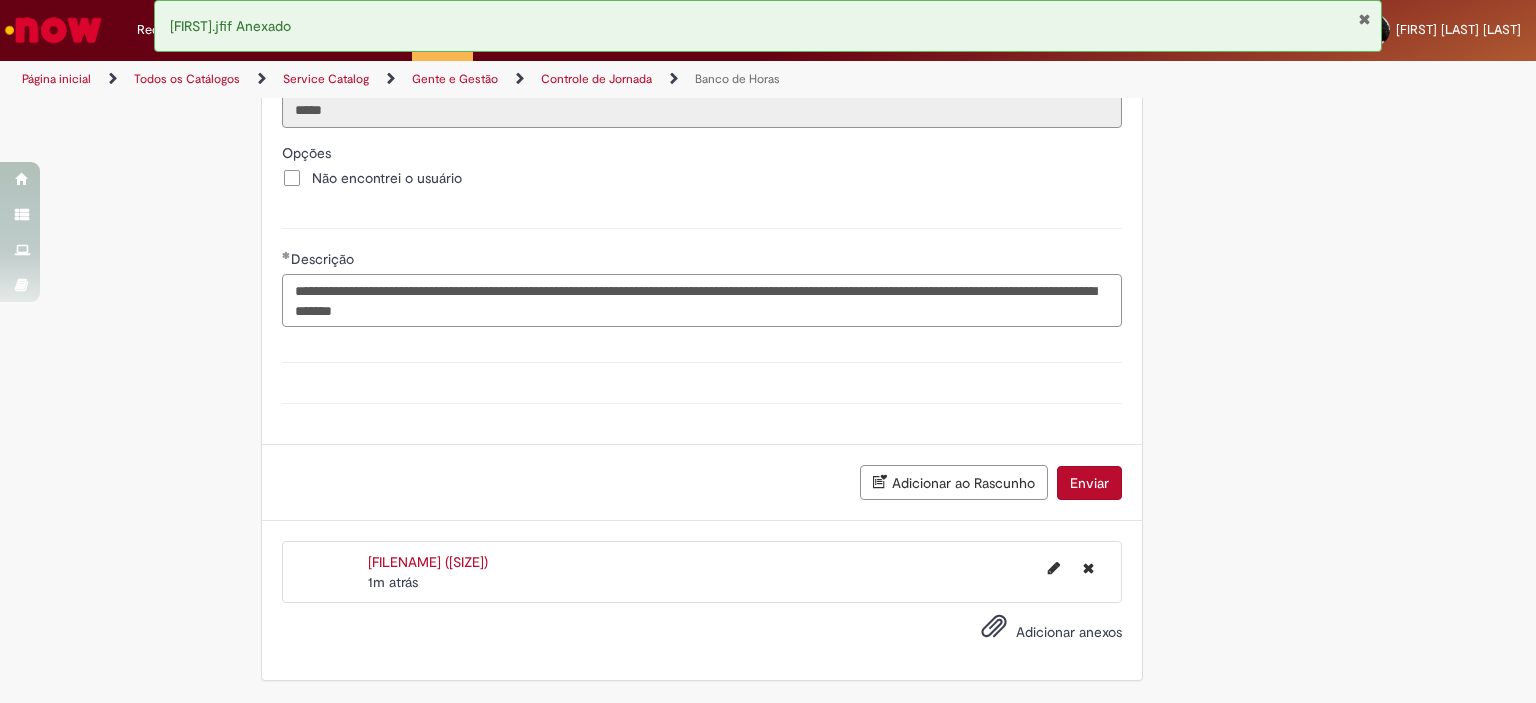 drag, startPoint x: 808, startPoint y: 248, endPoint x: 920, endPoint y: 245, distance: 112.04017 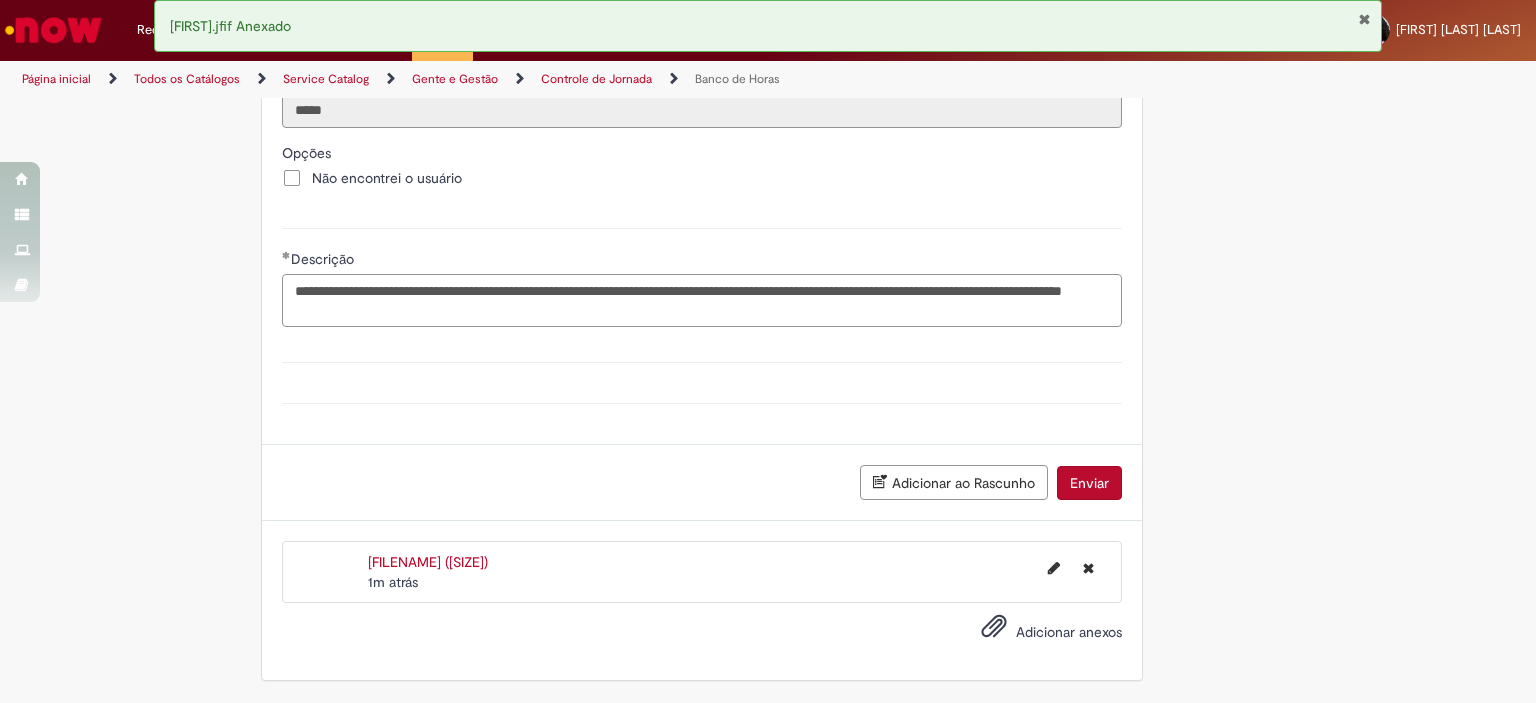 drag, startPoint x: 1060, startPoint y: 249, endPoint x: 1096, endPoint y: 245, distance: 36.221542 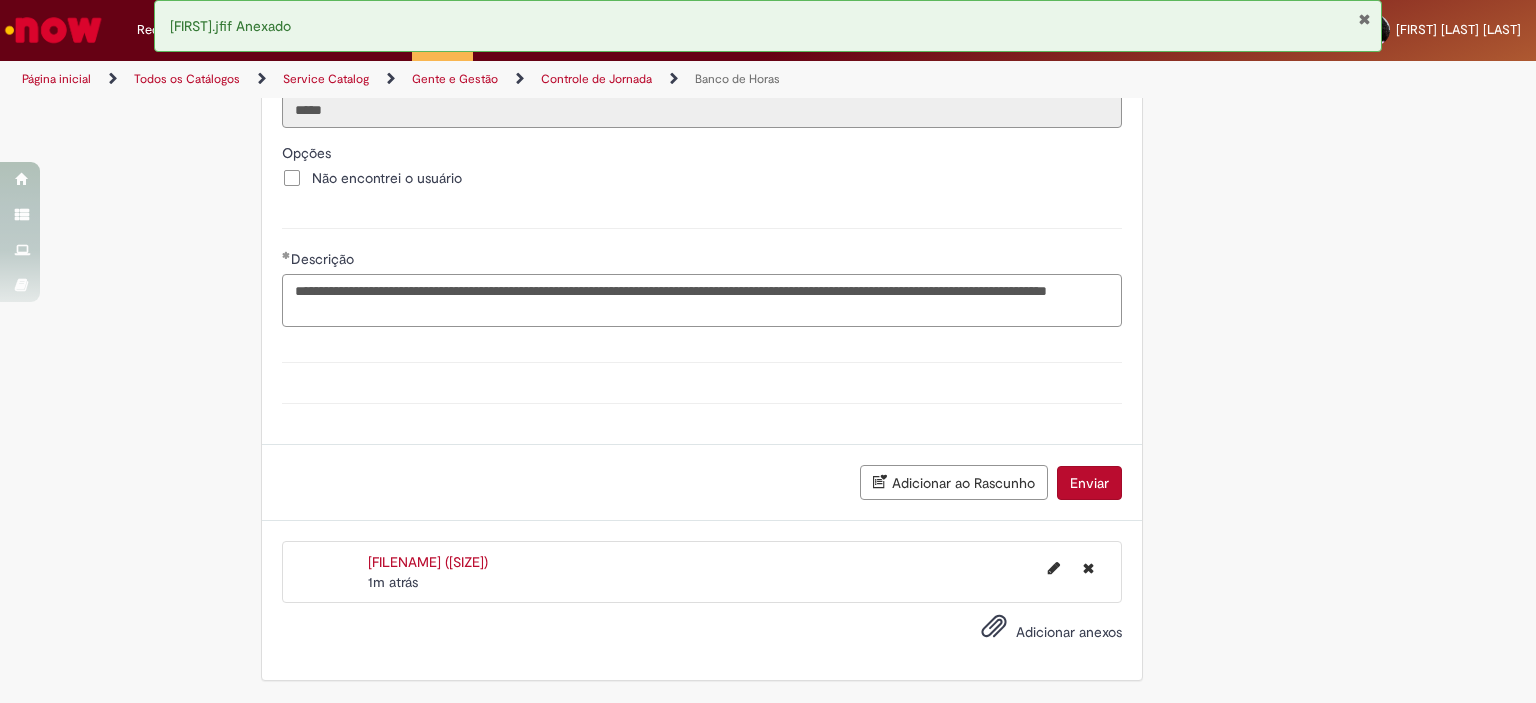 click on "**********" at bounding box center [702, 301] 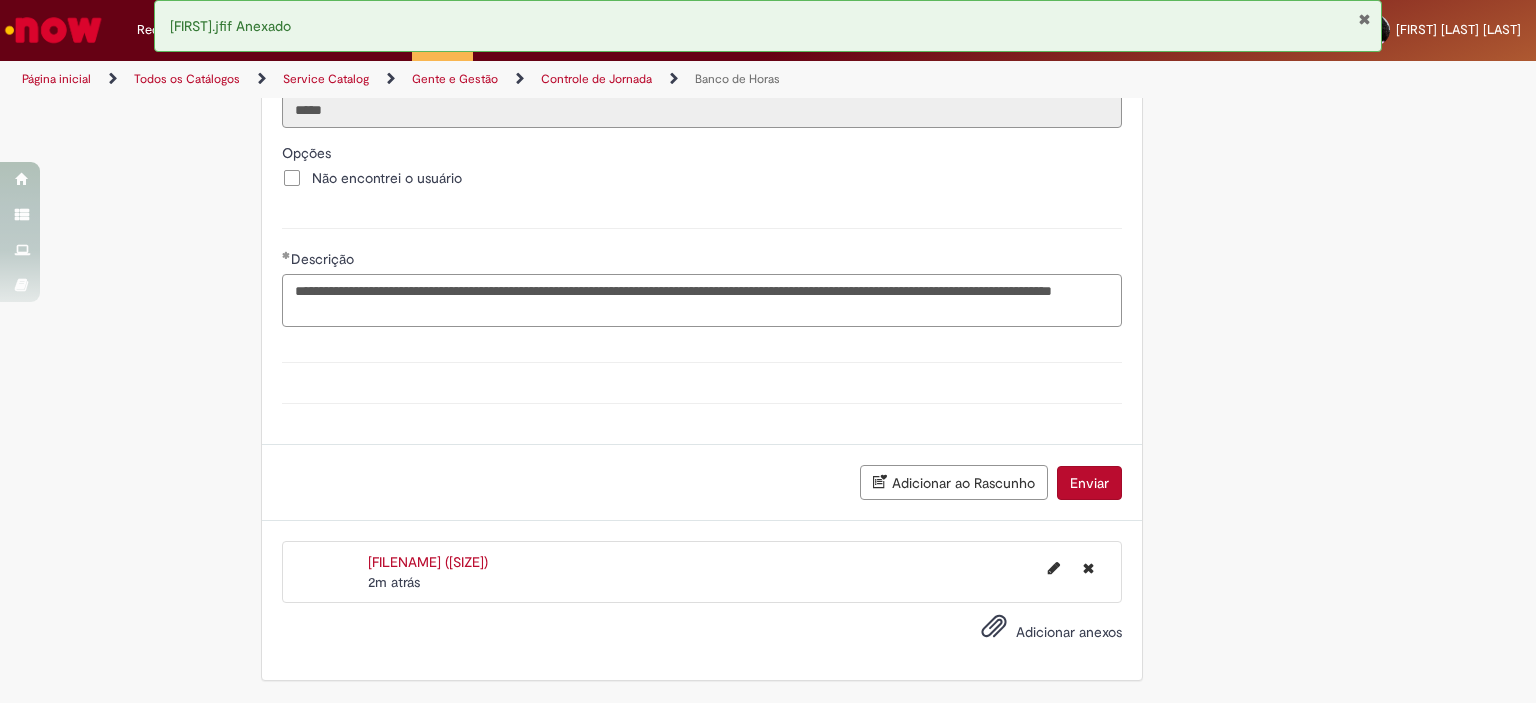 click on "**********" at bounding box center (702, 301) 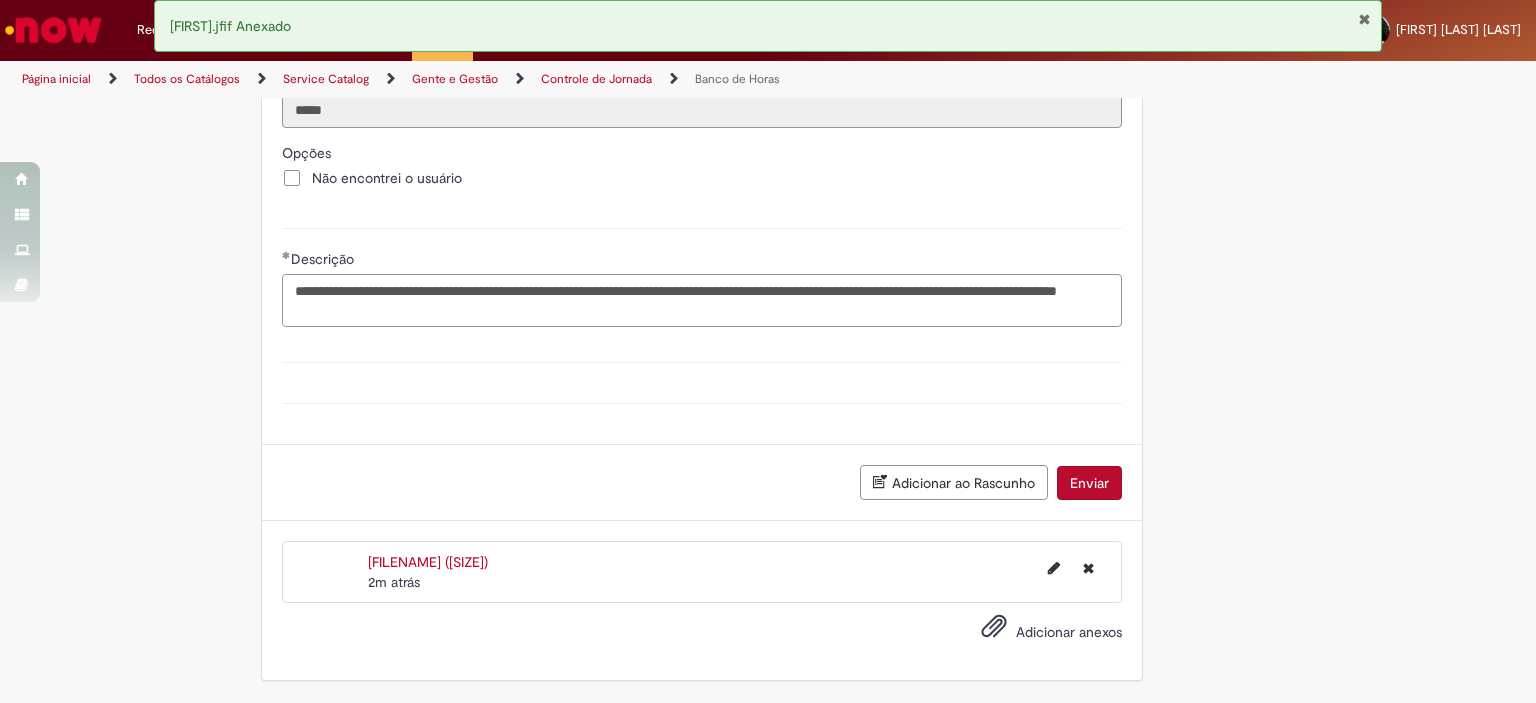 click on "**********" at bounding box center [702, 301] 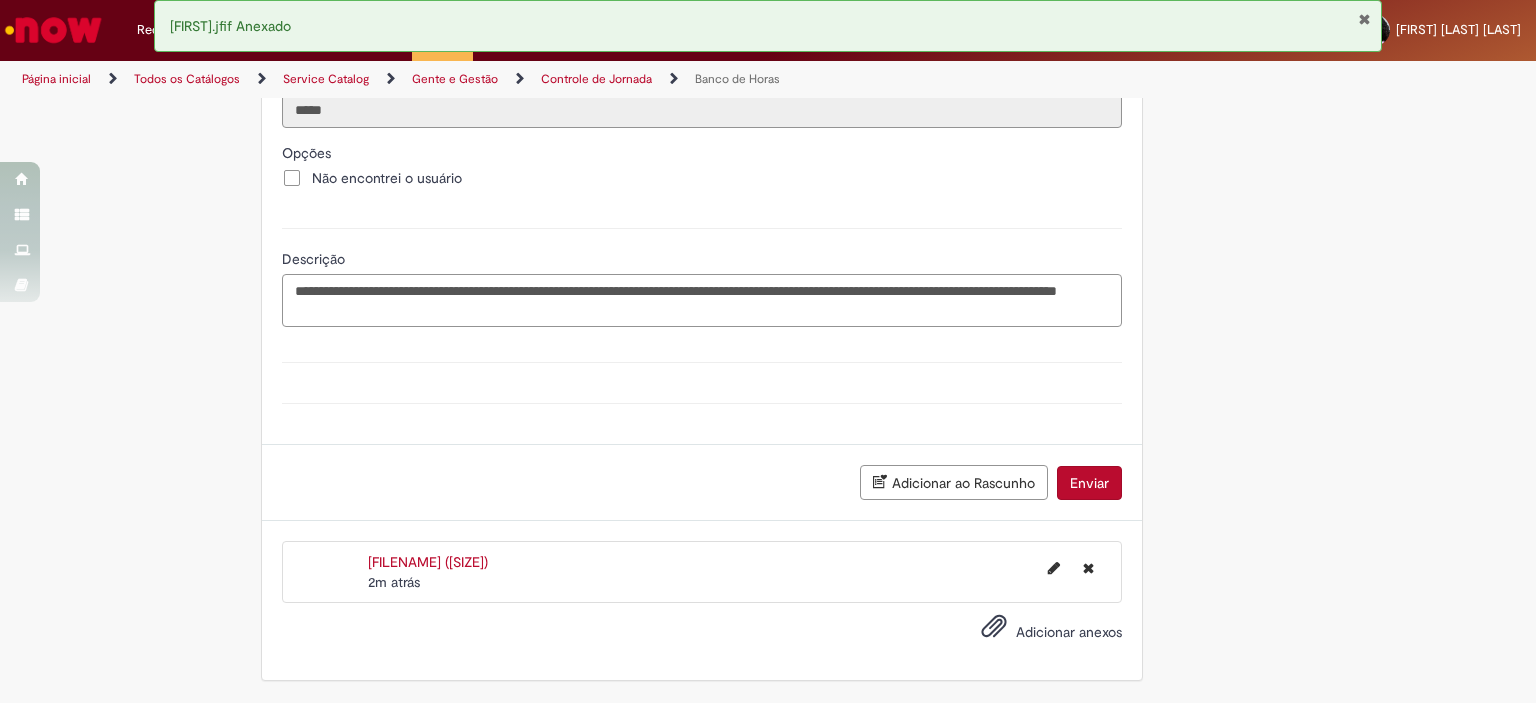 click on "**********" at bounding box center (702, 301) 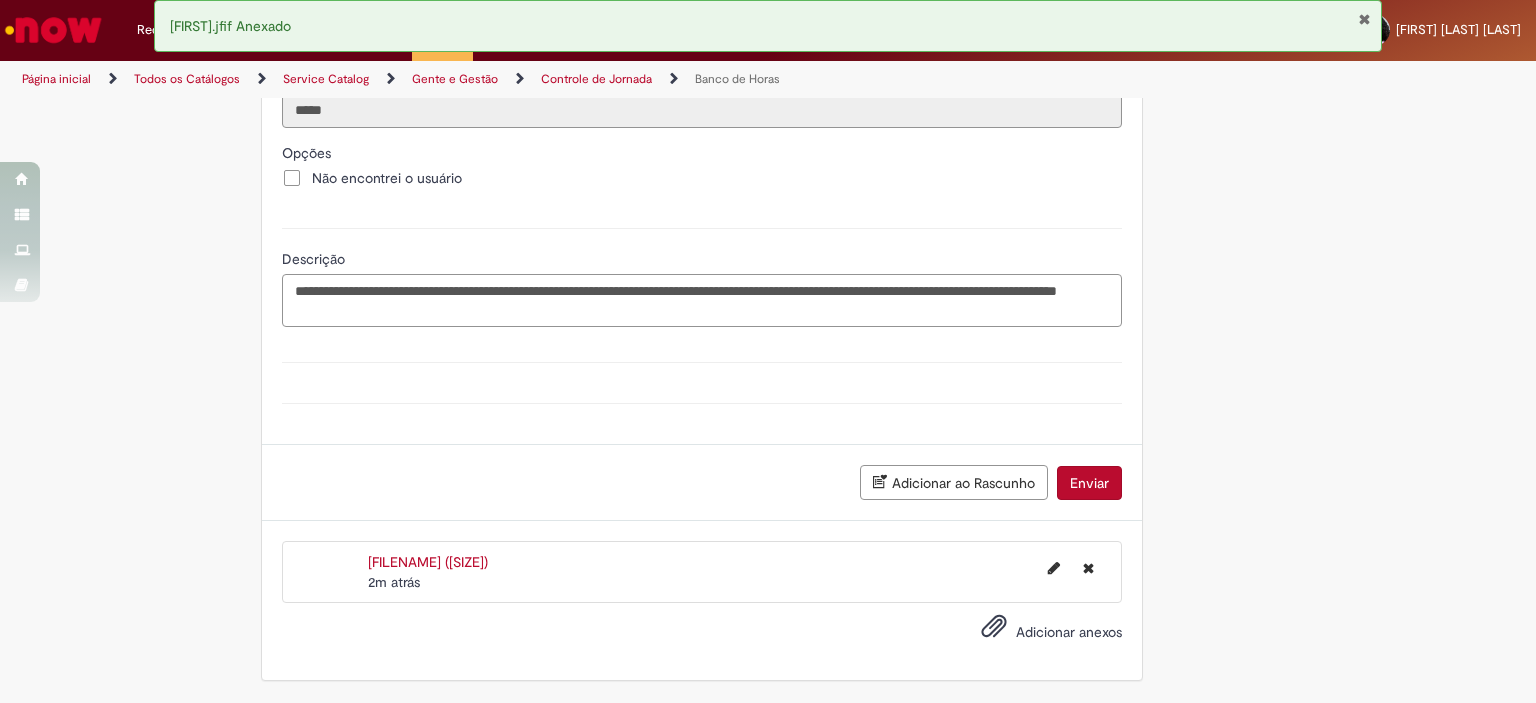 click on "**********" at bounding box center [702, 301] 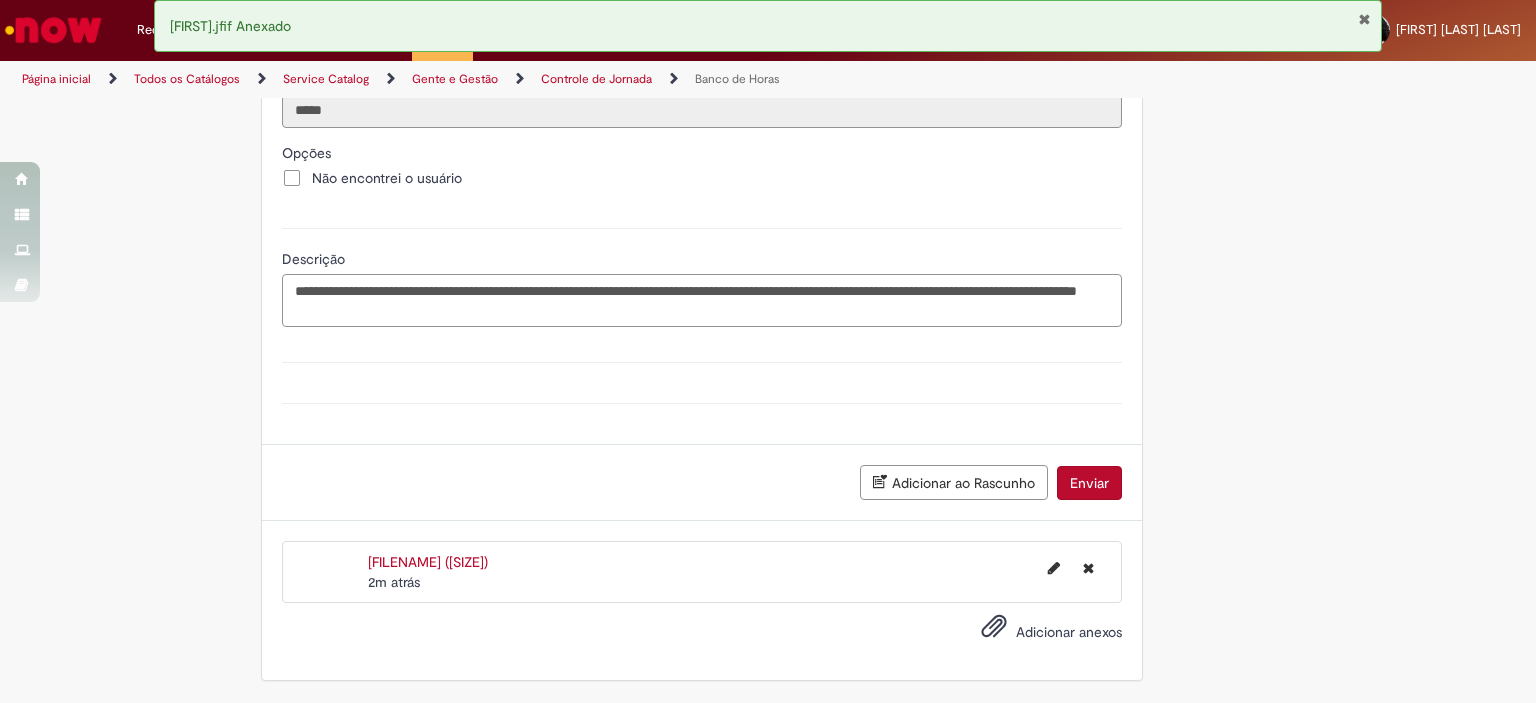 click on "**********" at bounding box center (702, 301) 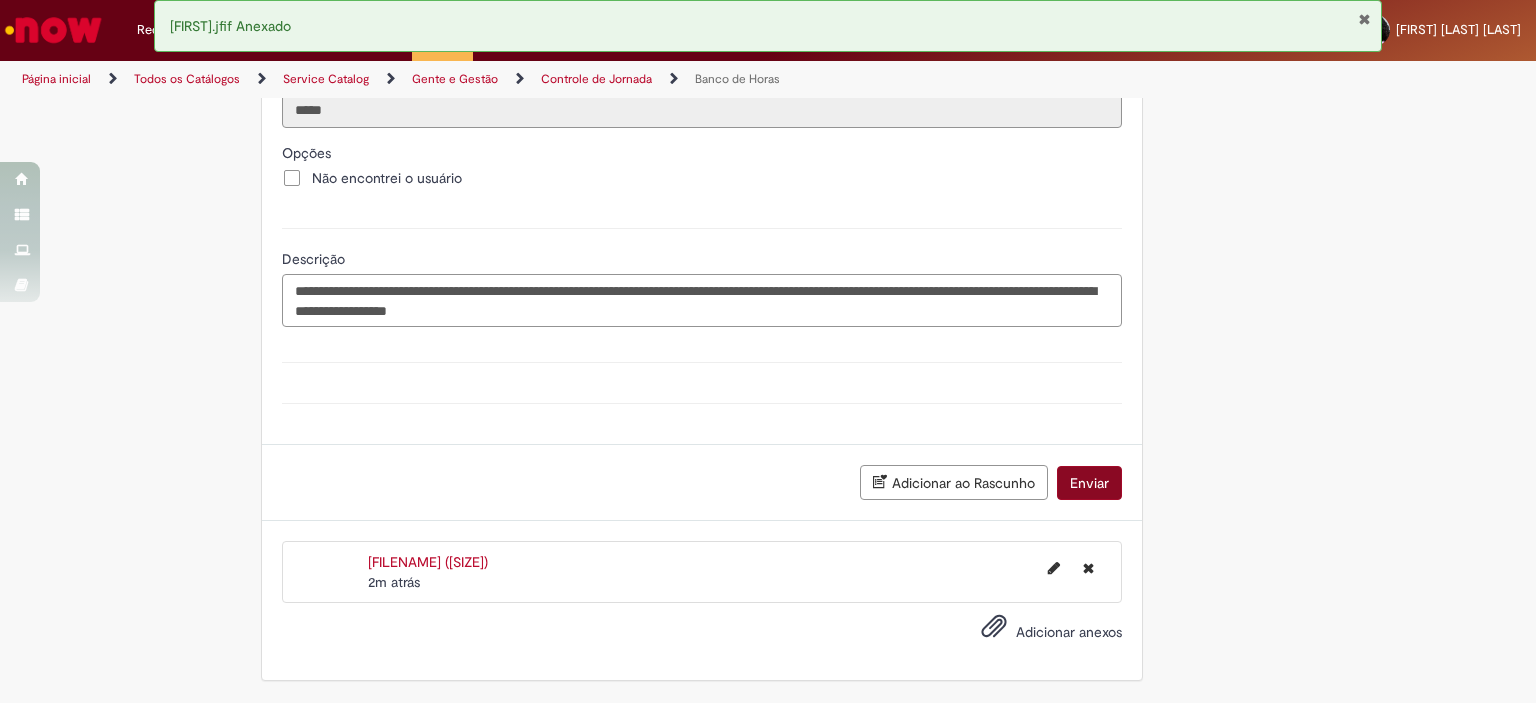 type on "**********" 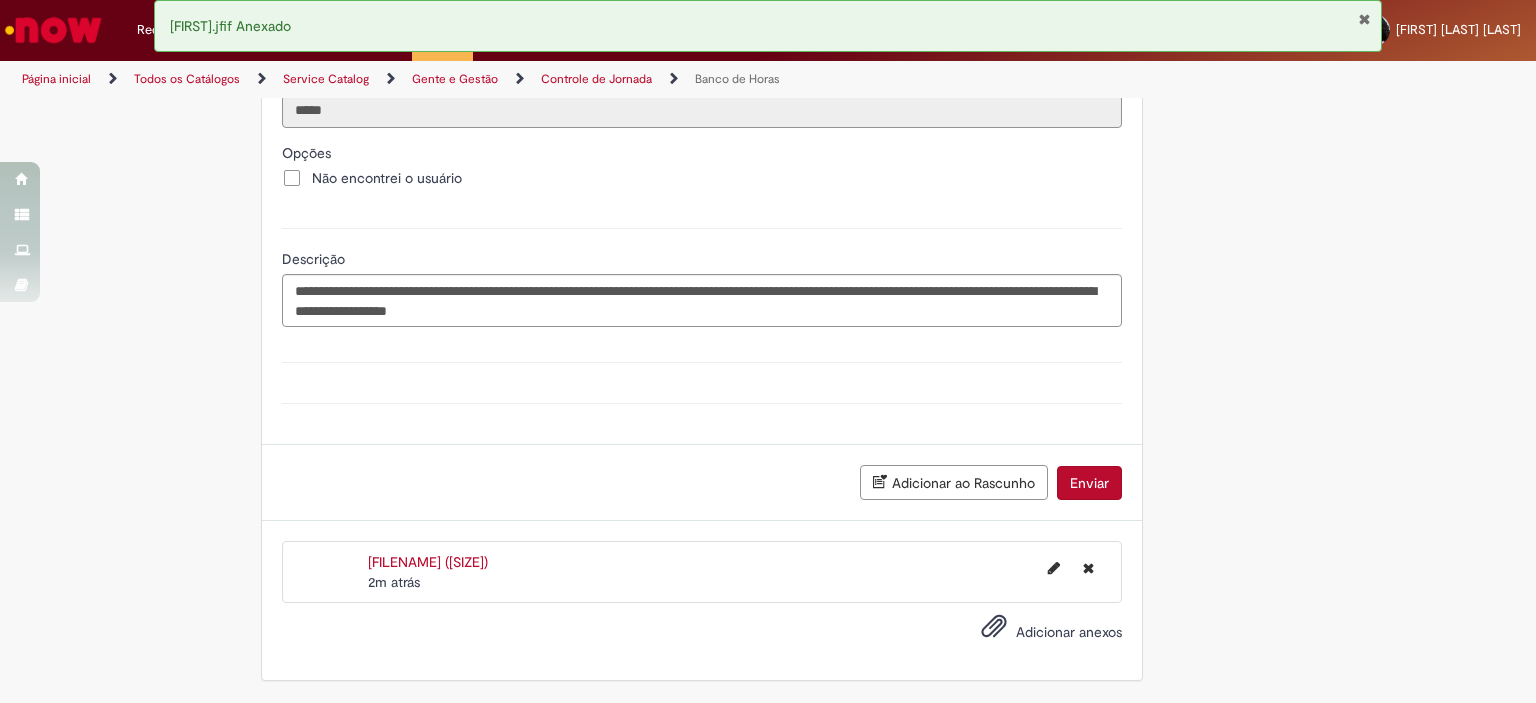 click on "Enviar" at bounding box center [1089, 483] 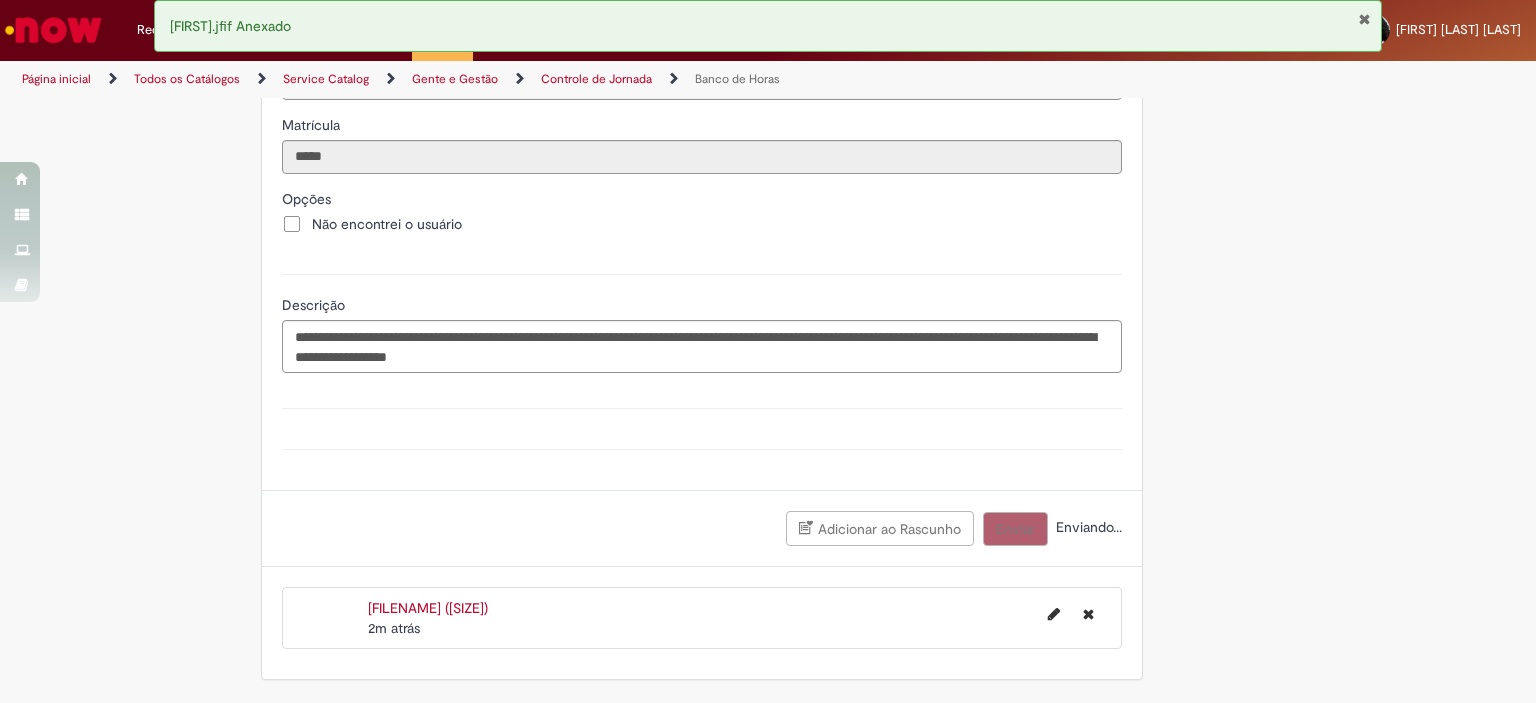 scroll, scrollTop: 1799, scrollLeft: 0, axis: vertical 